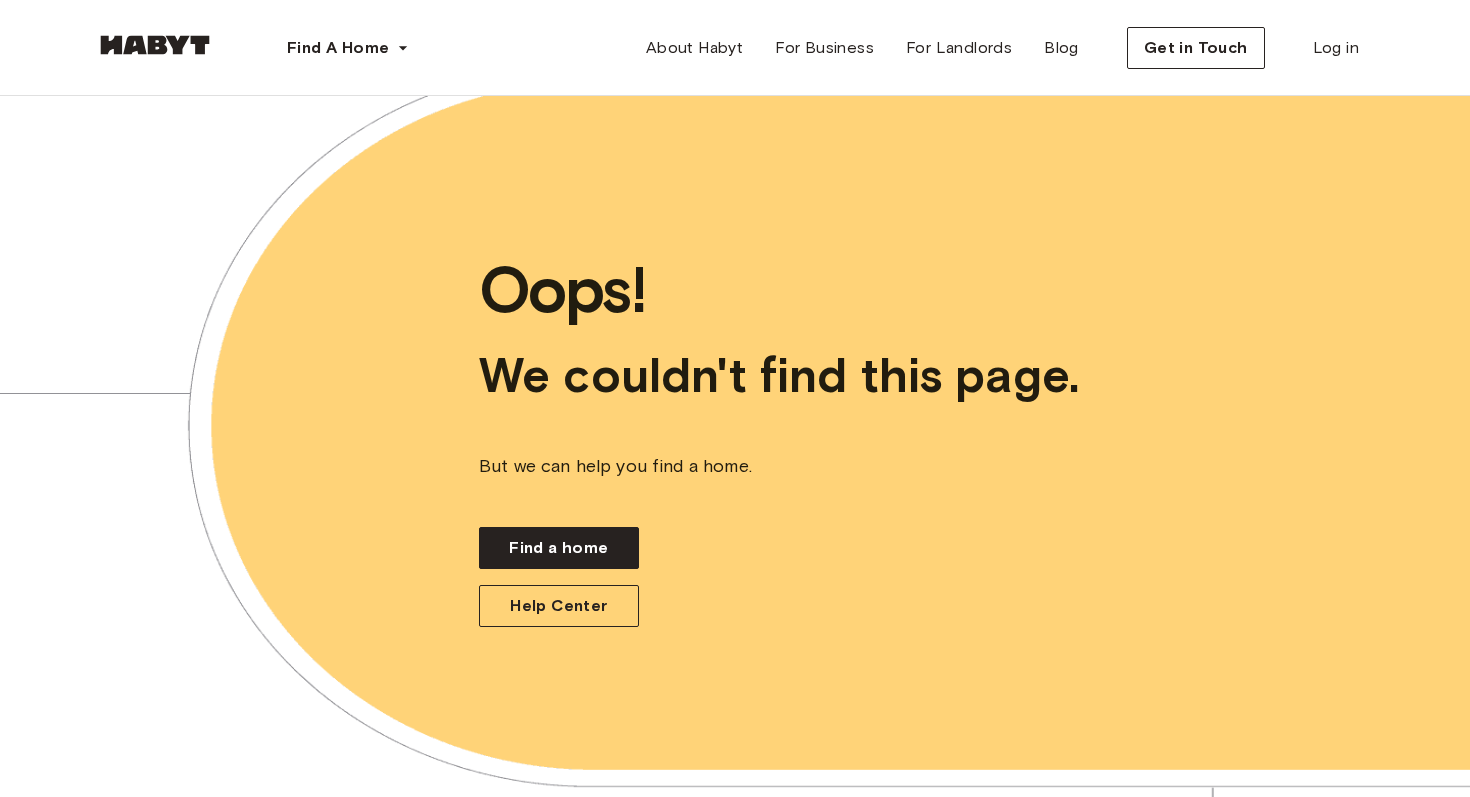 scroll, scrollTop: 0, scrollLeft: 0, axis: both 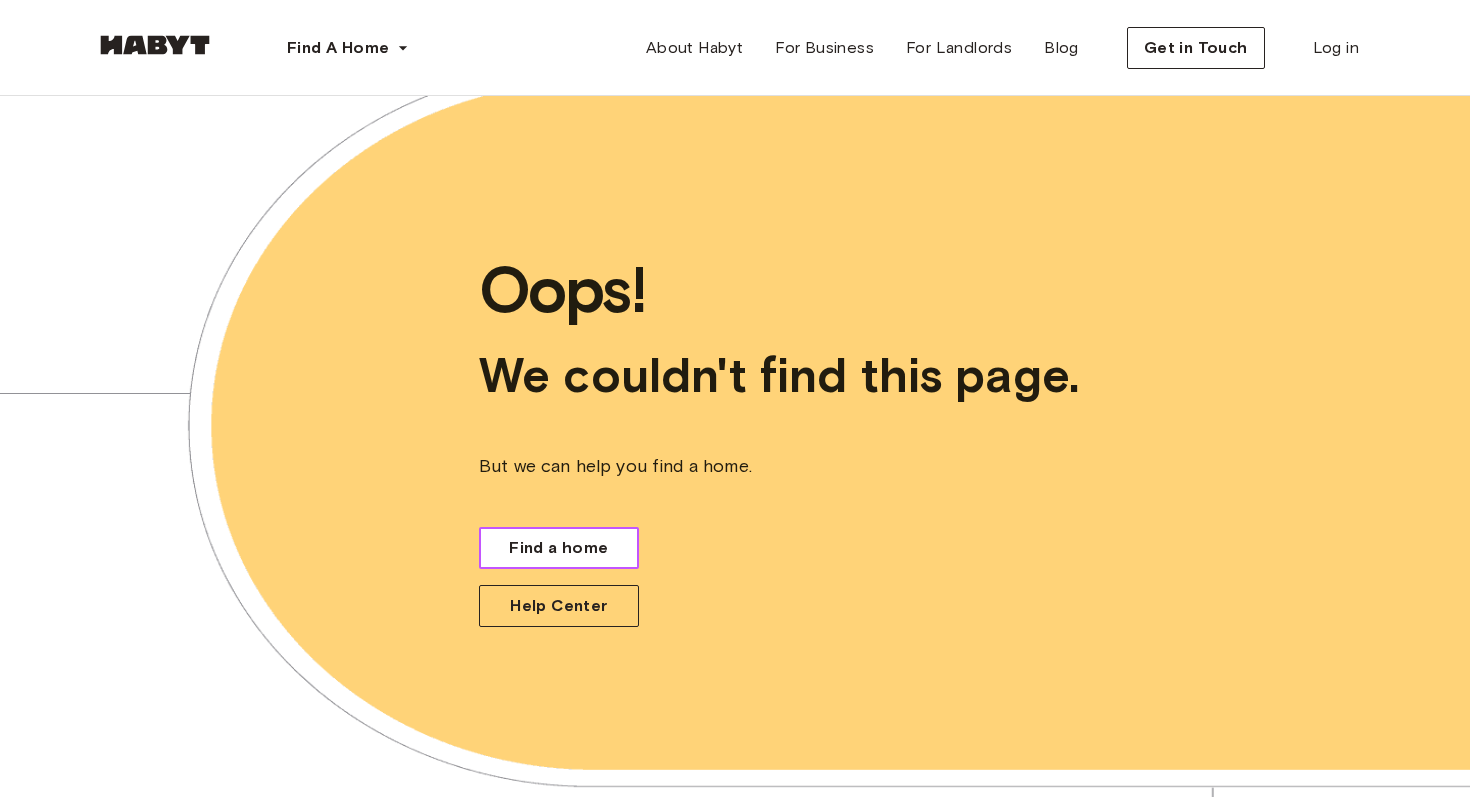 click on "Find a home" at bounding box center [558, 548] 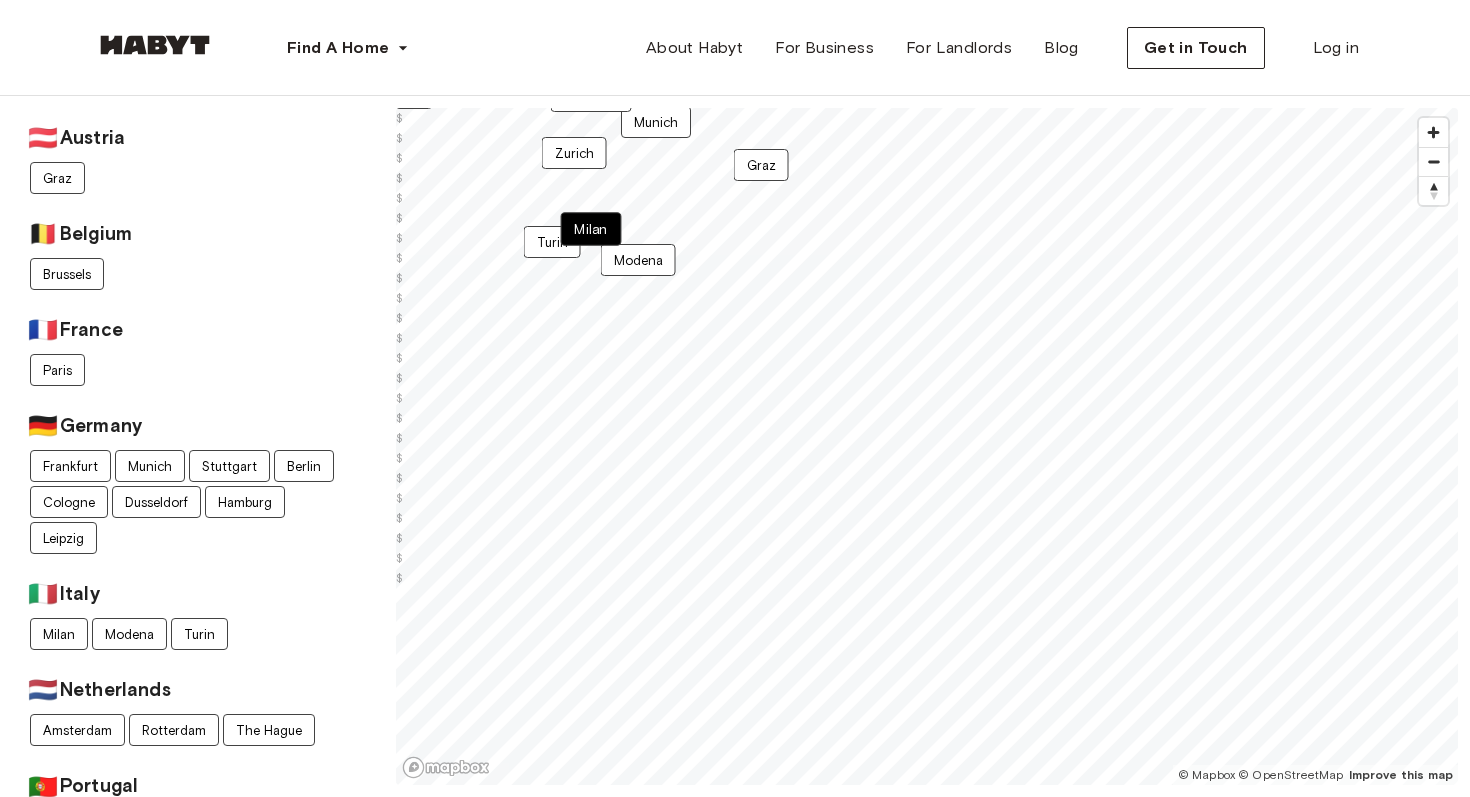 click on "Milan" at bounding box center (591, 229) 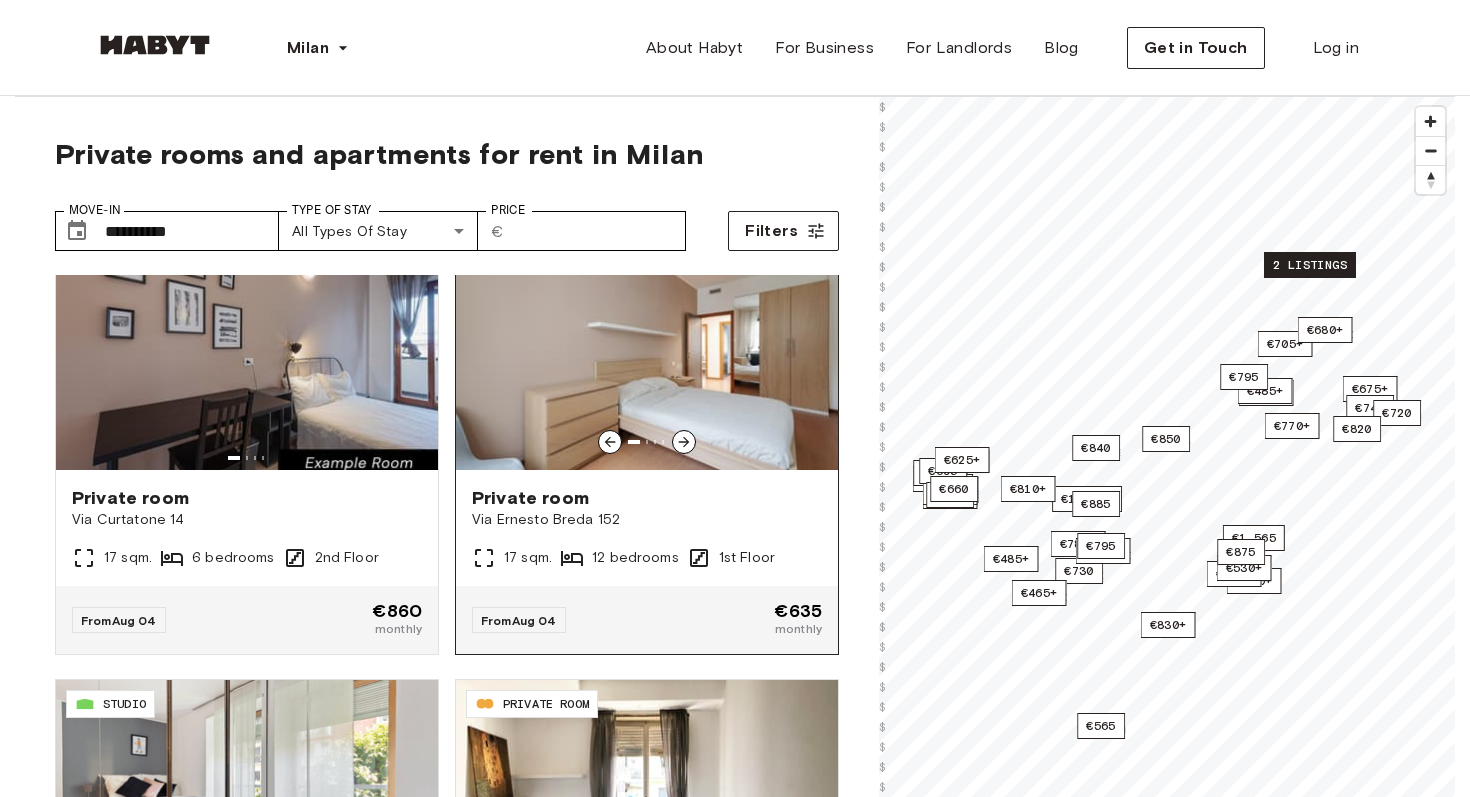 scroll, scrollTop: 61, scrollLeft: 0, axis: vertical 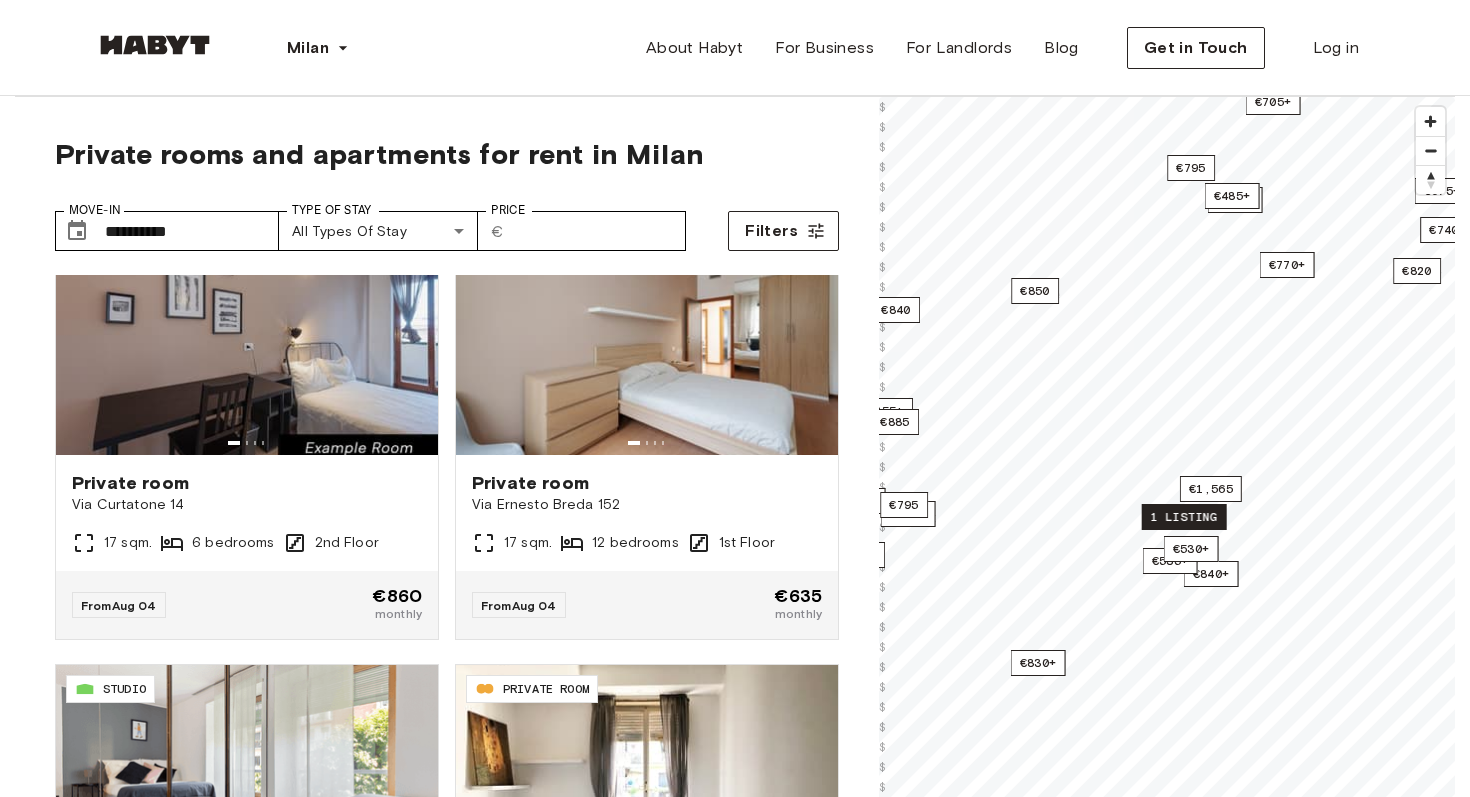 click on "1 listing" at bounding box center (1184, 517) 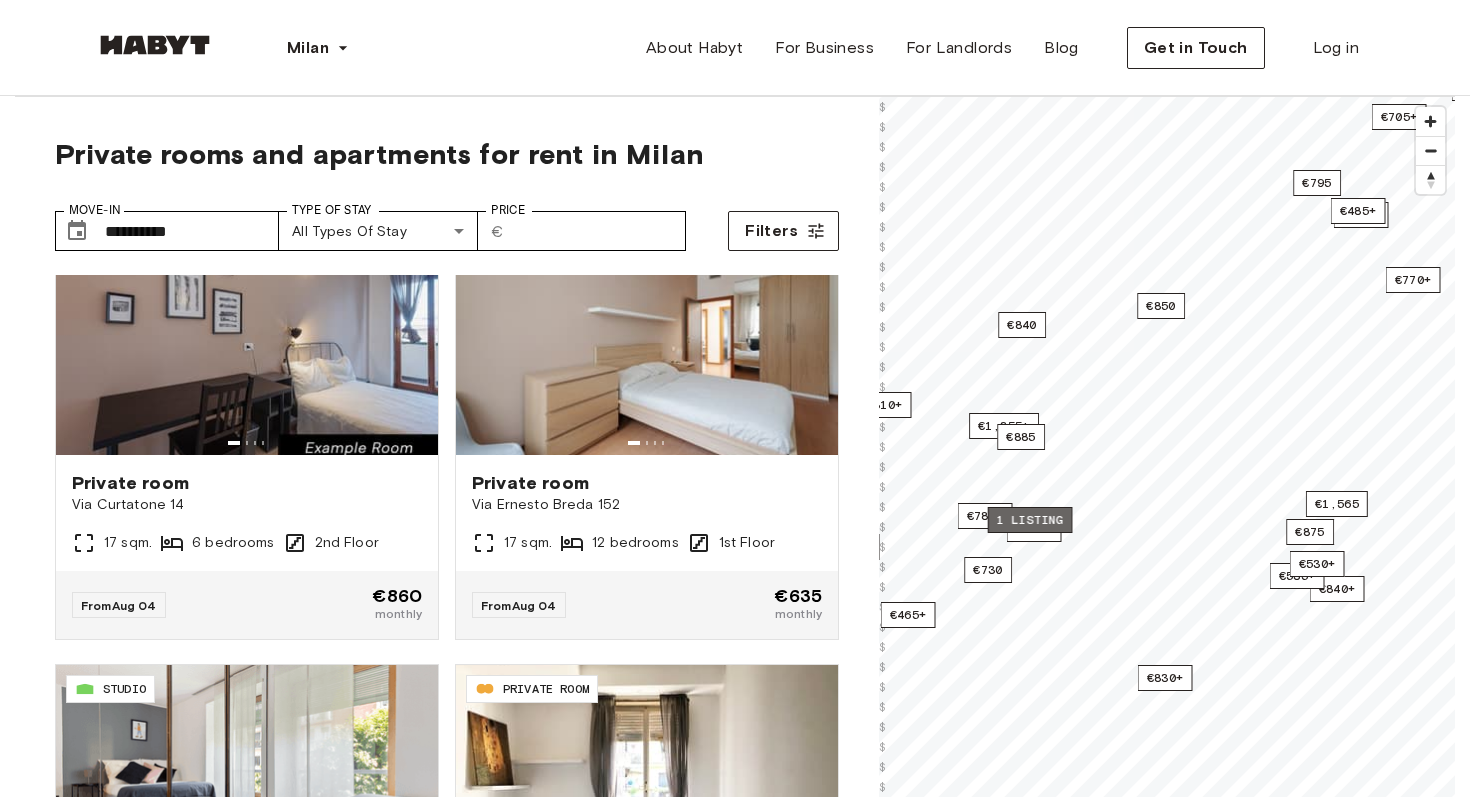 click on "1 listing" at bounding box center [1030, 520] 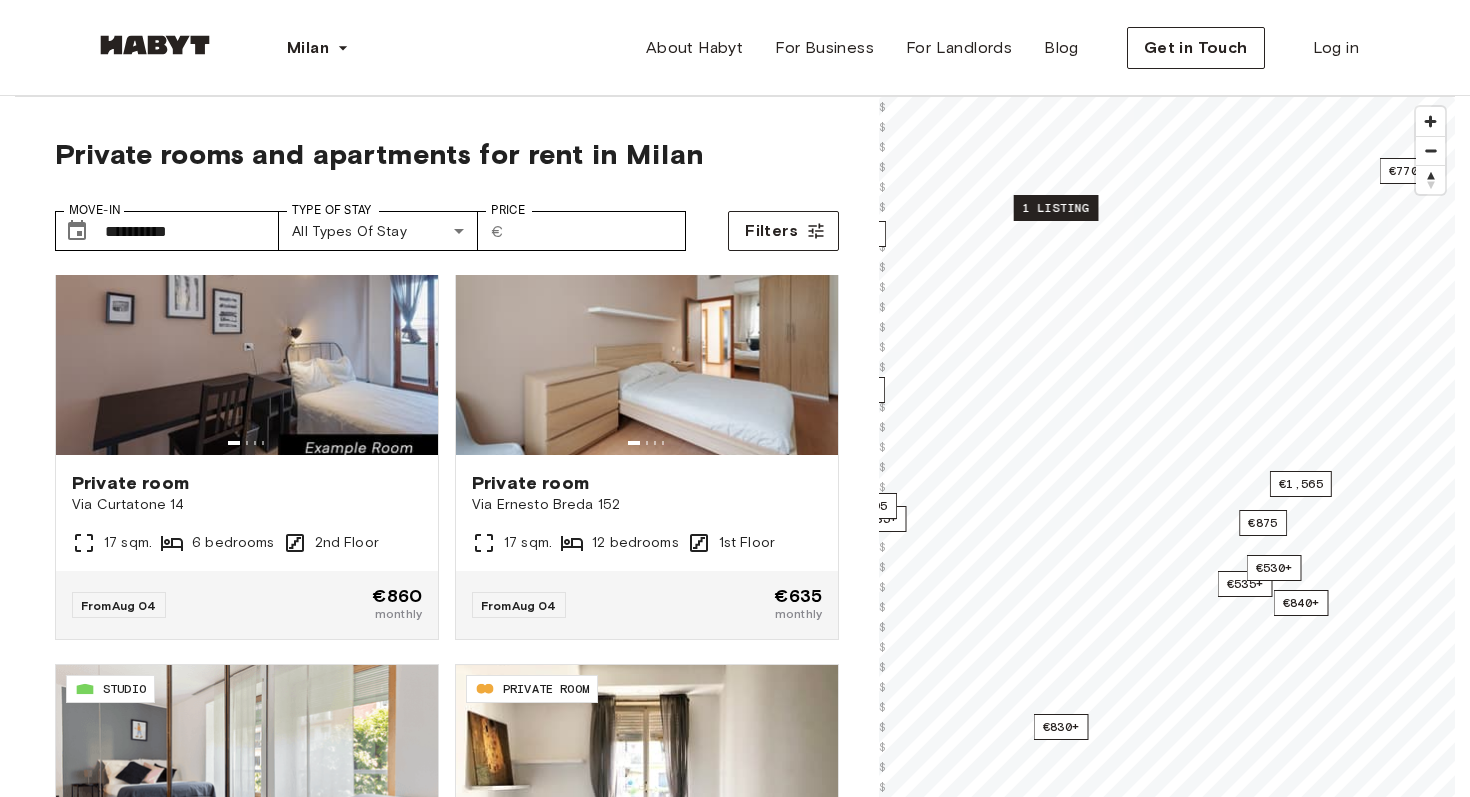 click on "1 listing" at bounding box center (1056, 208) 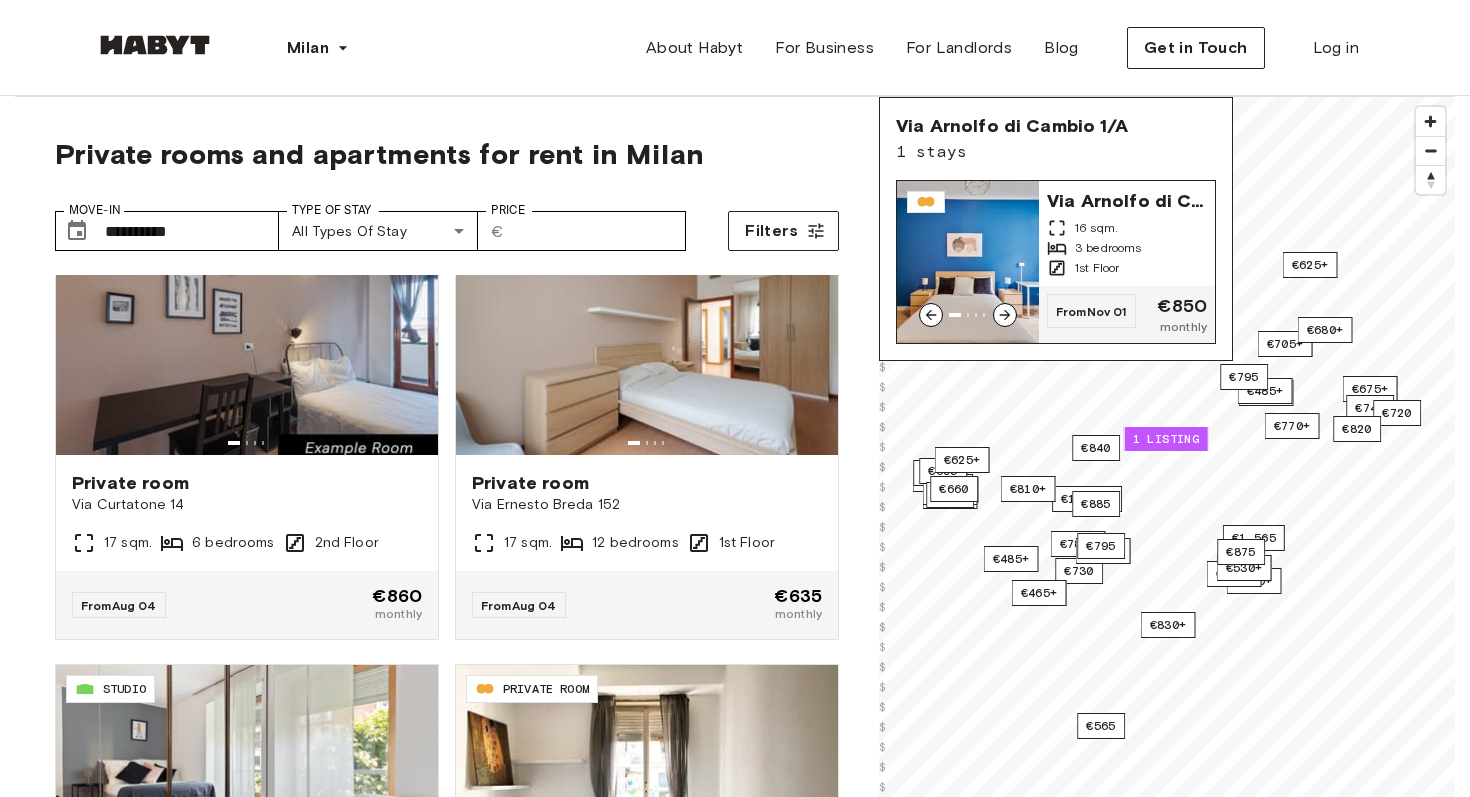 click at bounding box center [1005, 315] 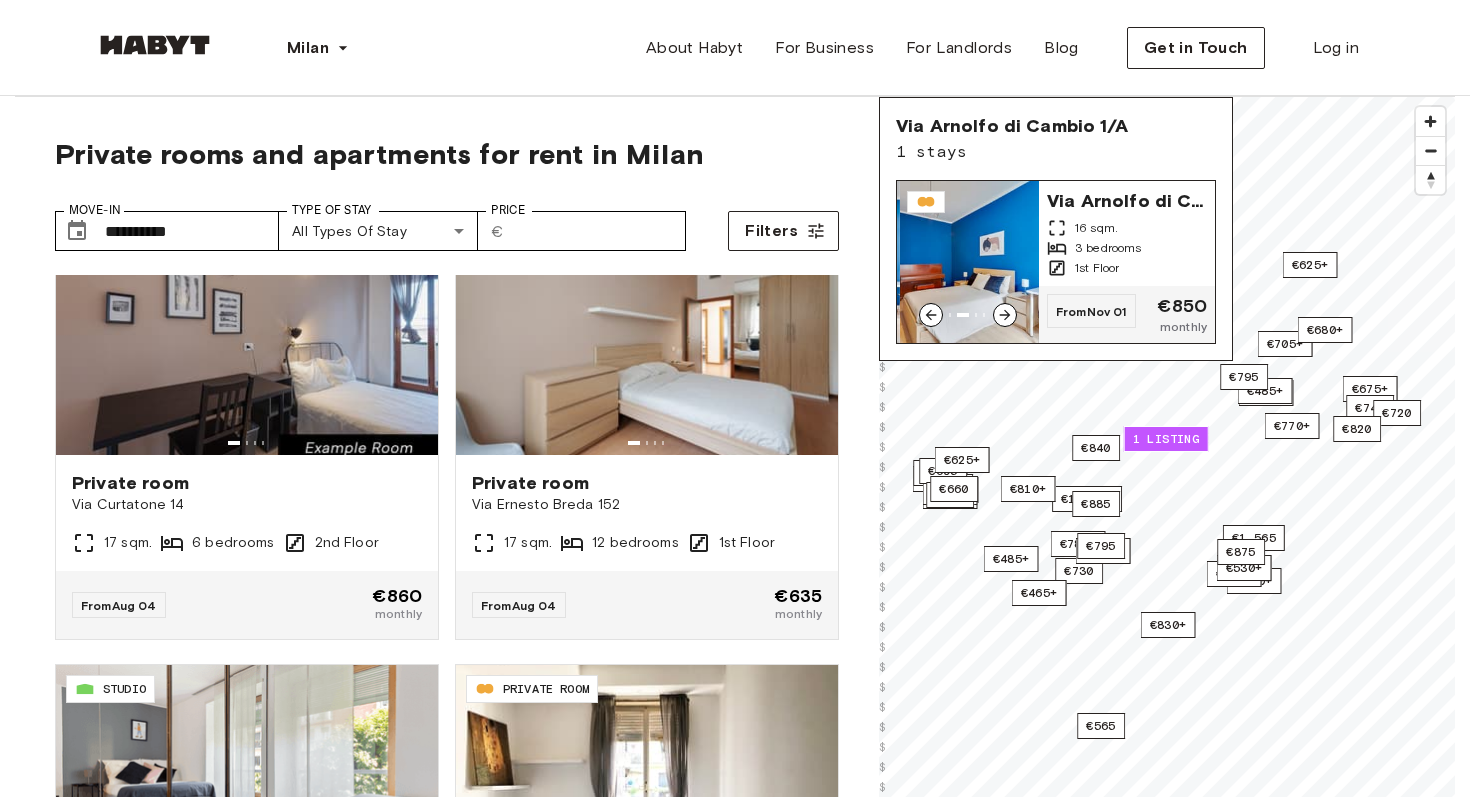 click at bounding box center (1005, 315) 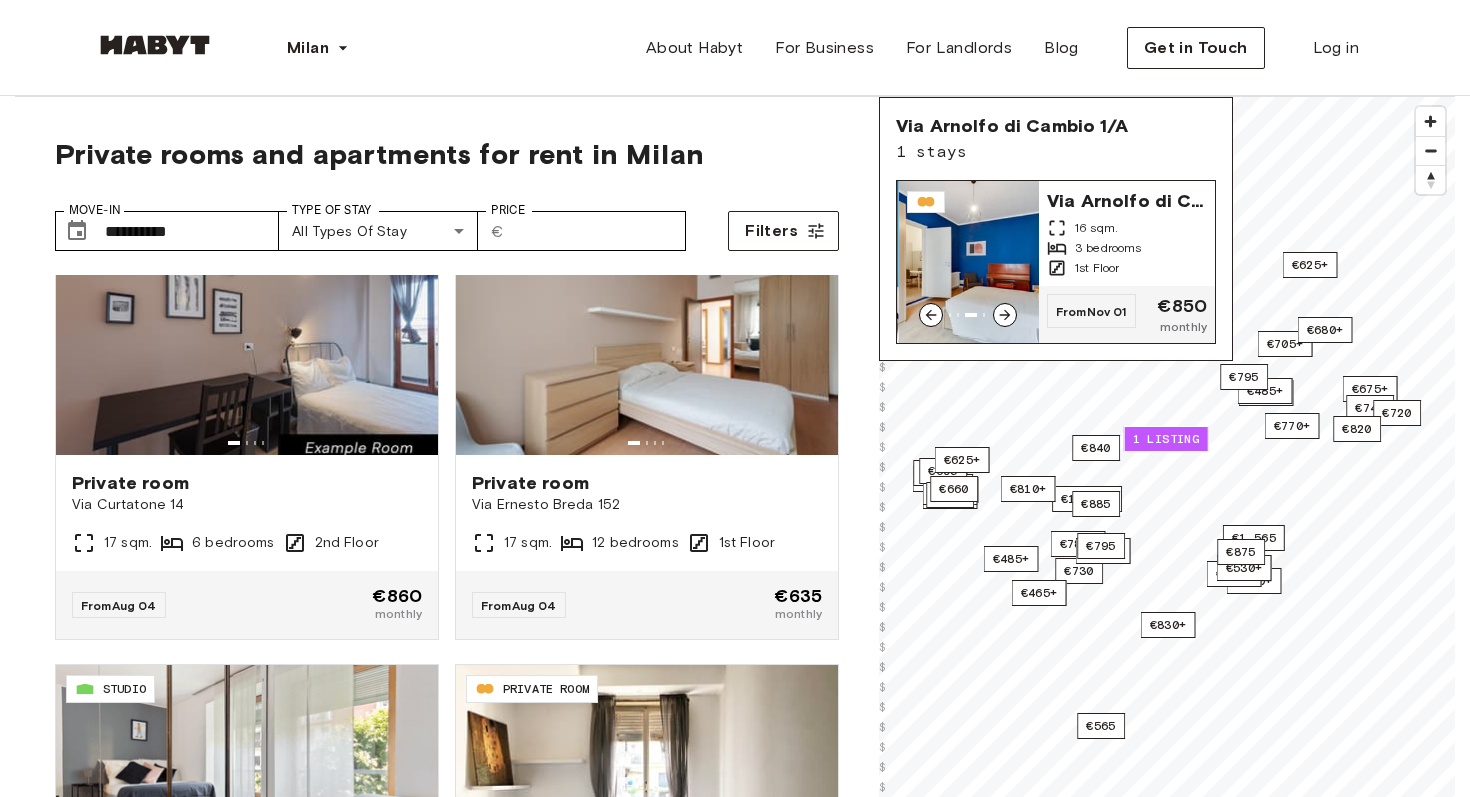 click on "Via Arnolfo di Cambio 1/A" at bounding box center (1127, 199) 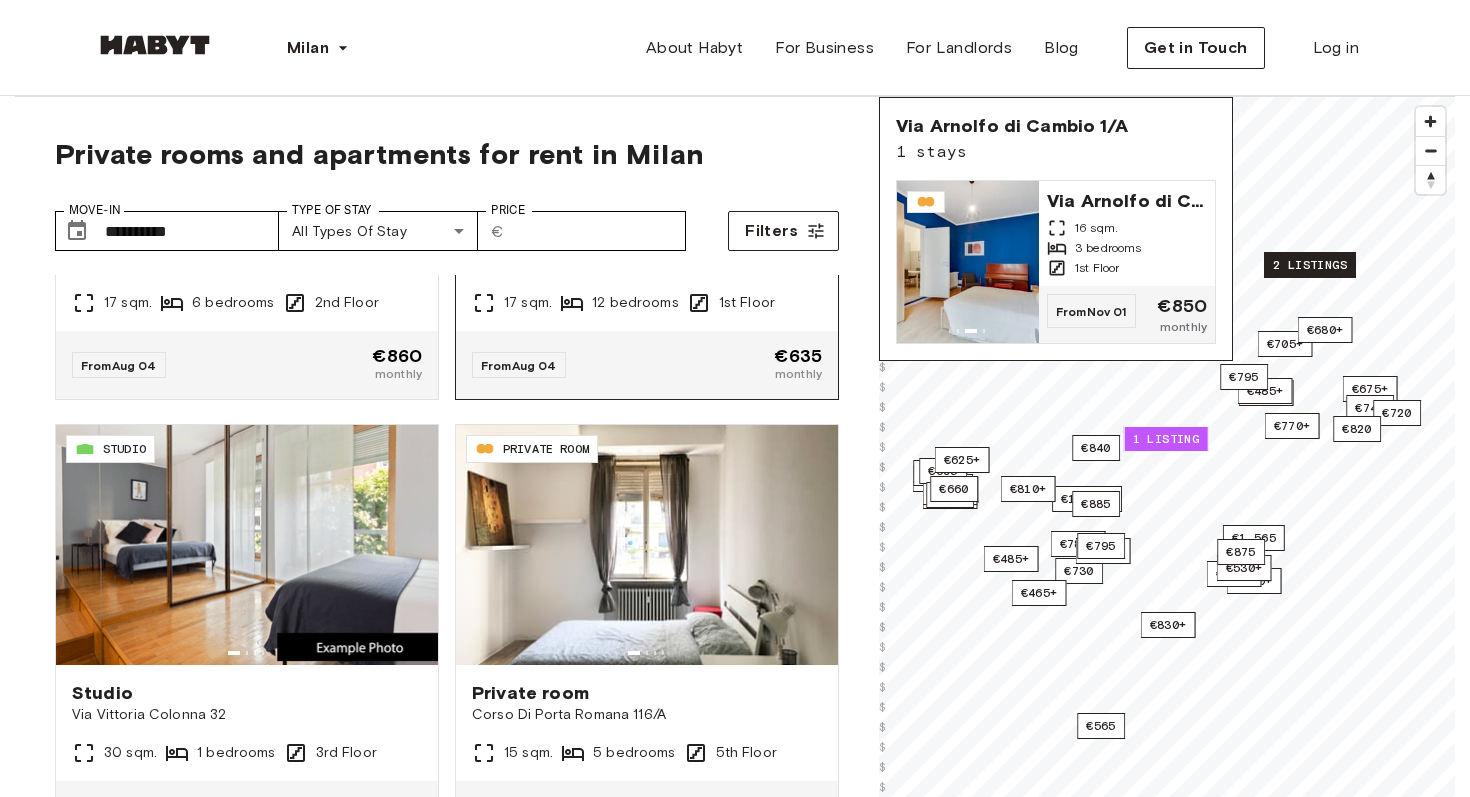 scroll, scrollTop: 333, scrollLeft: 0, axis: vertical 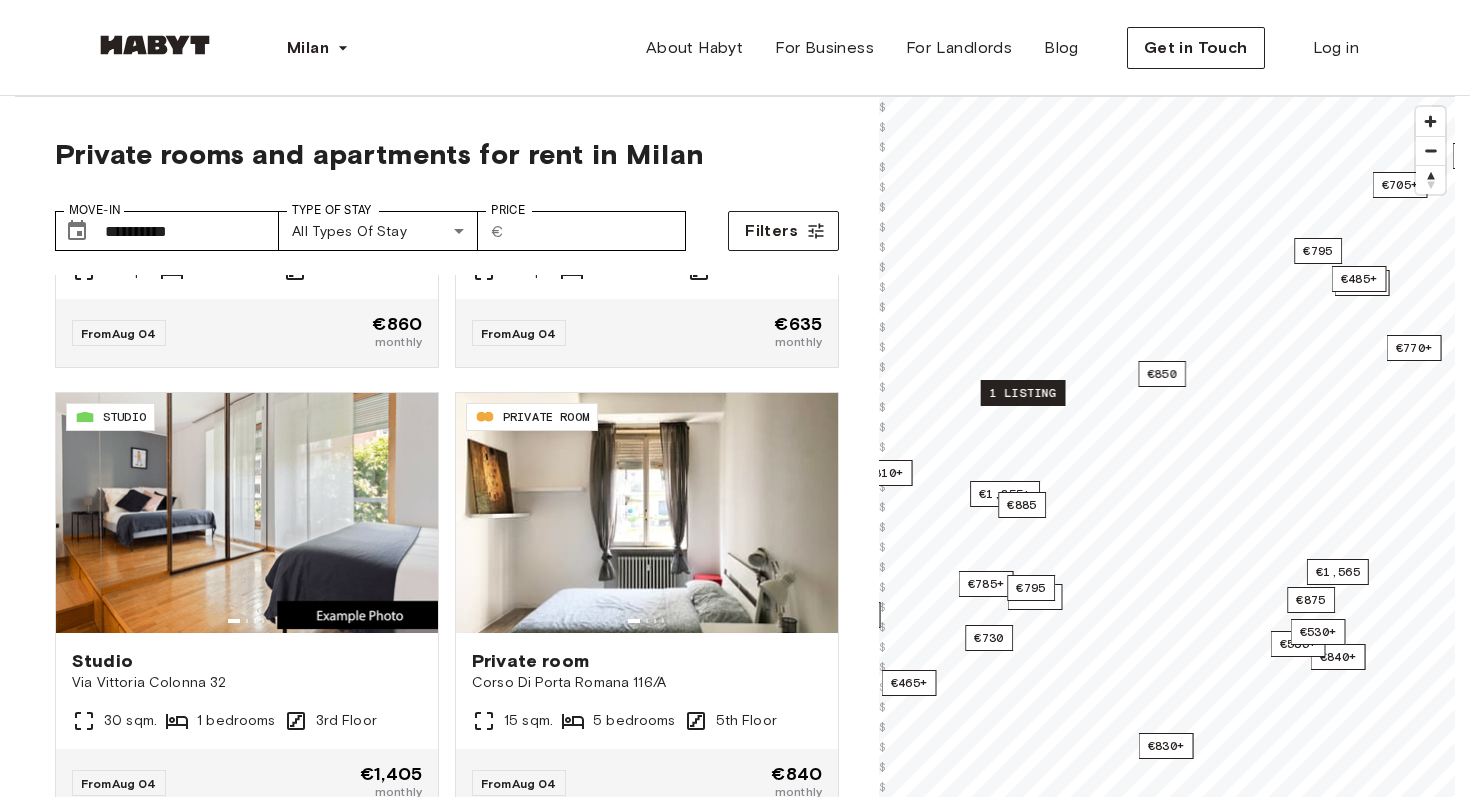 click on "1 listing" at bounding box center [1023, 393] 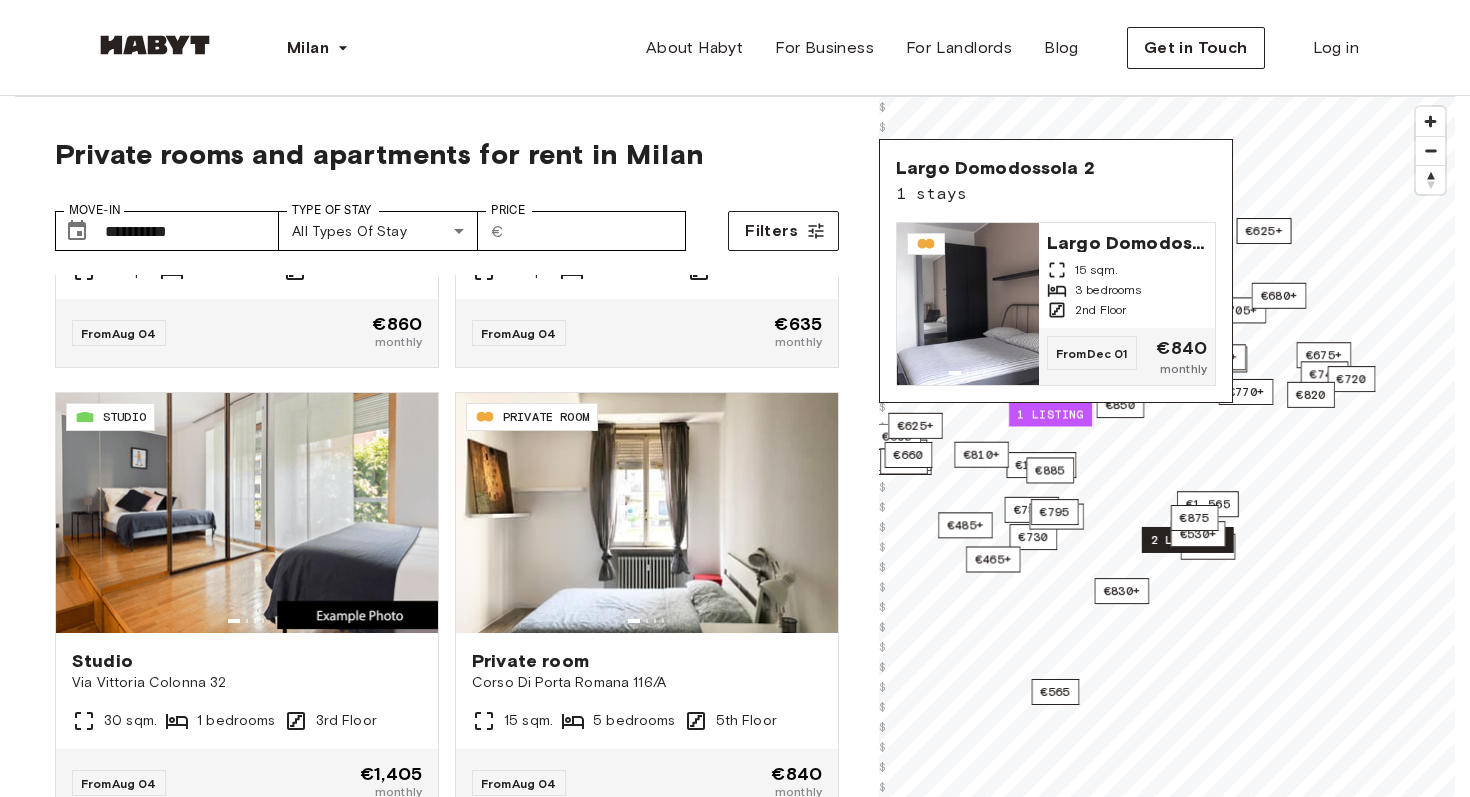 drag, startPoint x: 1214, startPoint y: 568, endPoint x: 1168, endPoint y: 535, distance: 56.61272 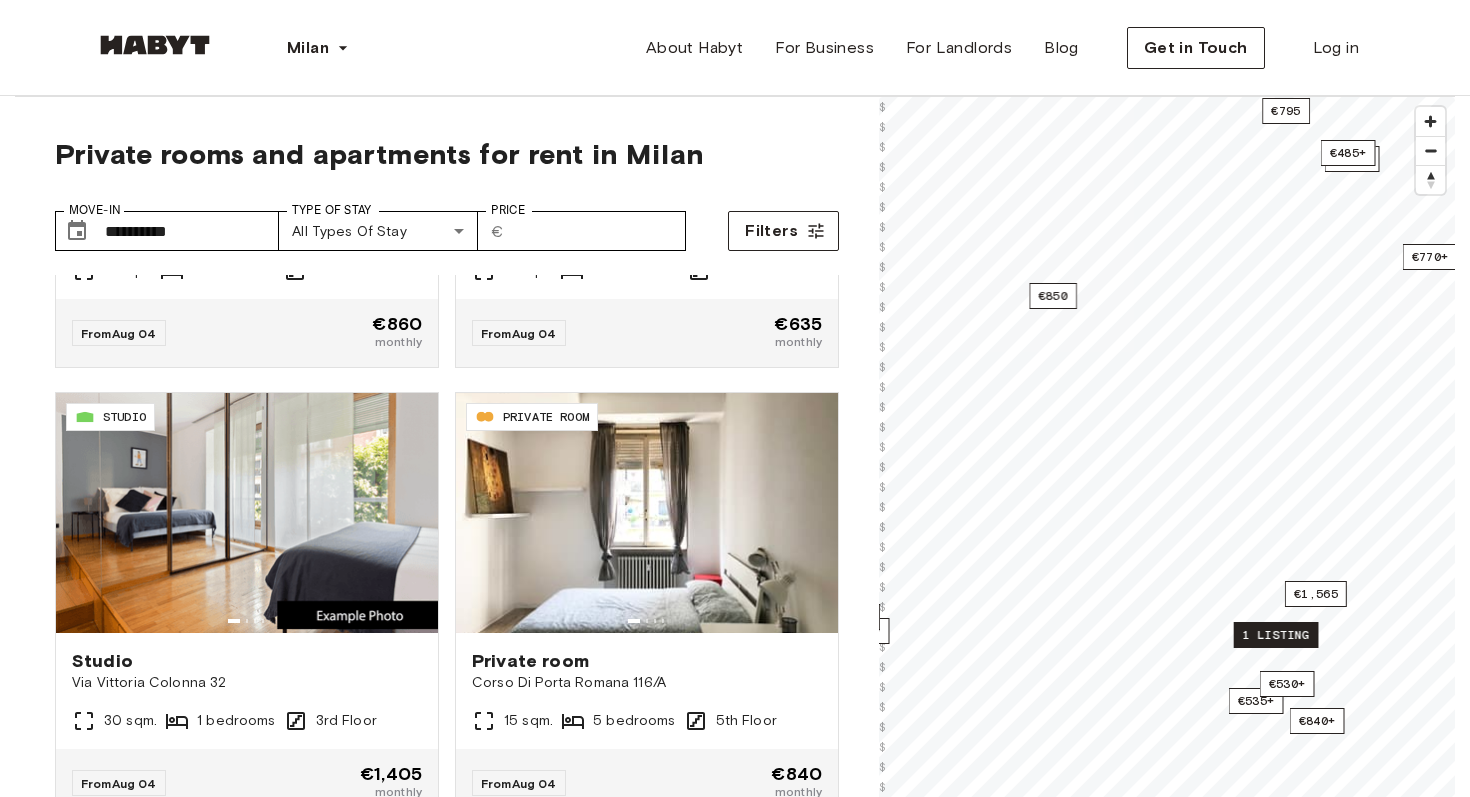 click on "1 listing" at bounding box center (1276, 635) 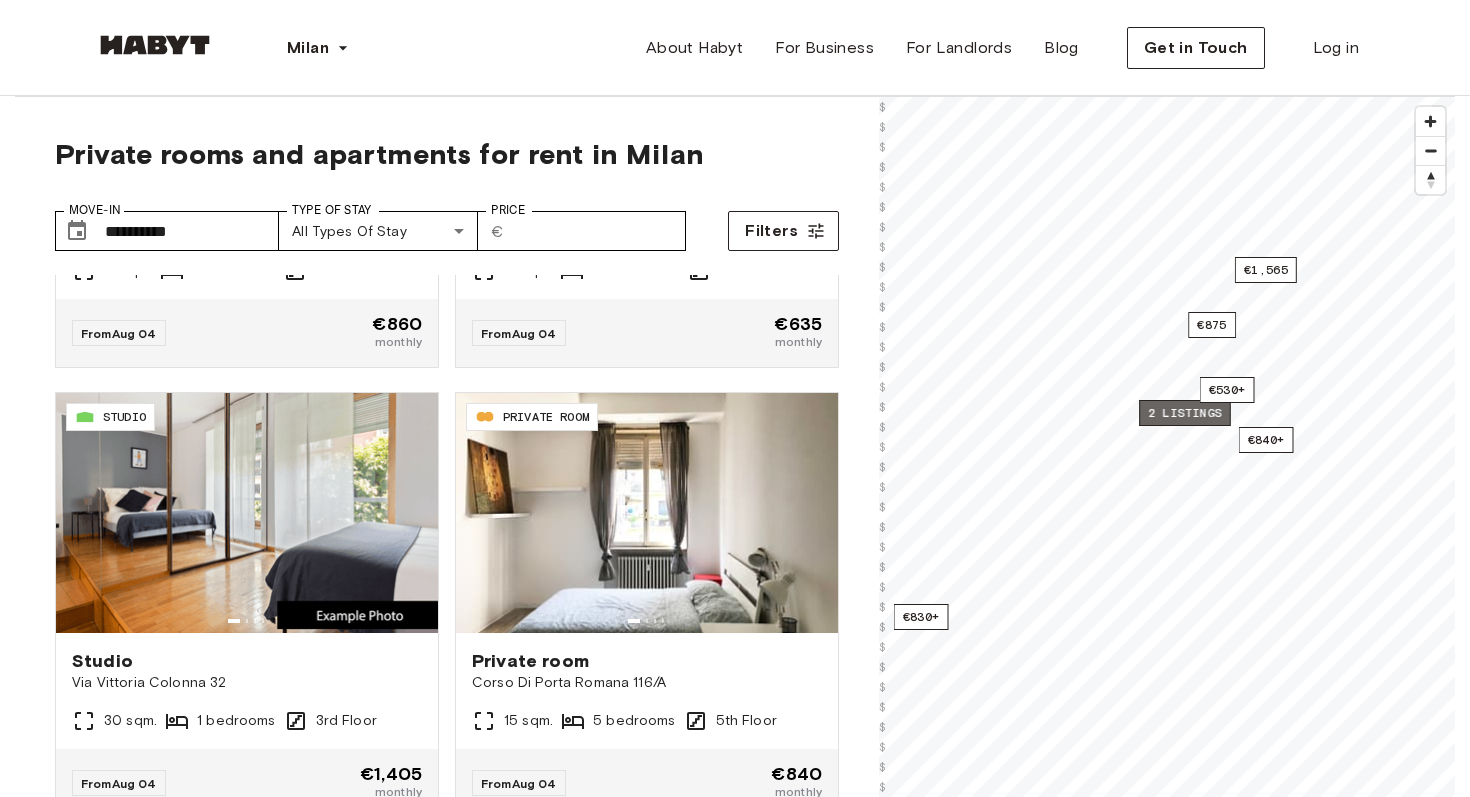 click on "2 listings" at bounding box center (1185, 413) 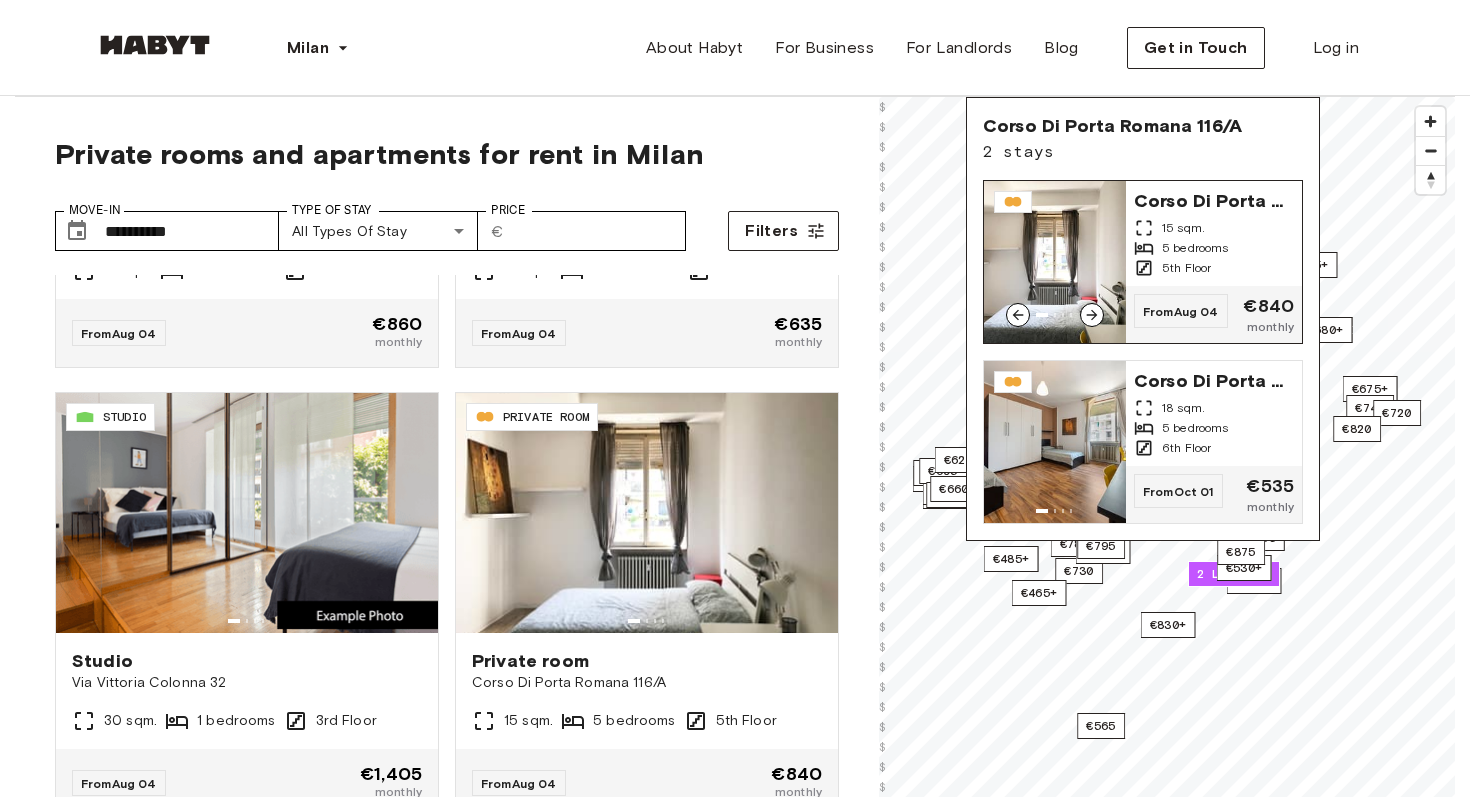 click on "Corso Di Porta Romana 116/A" at bounding box center (1214, 199) 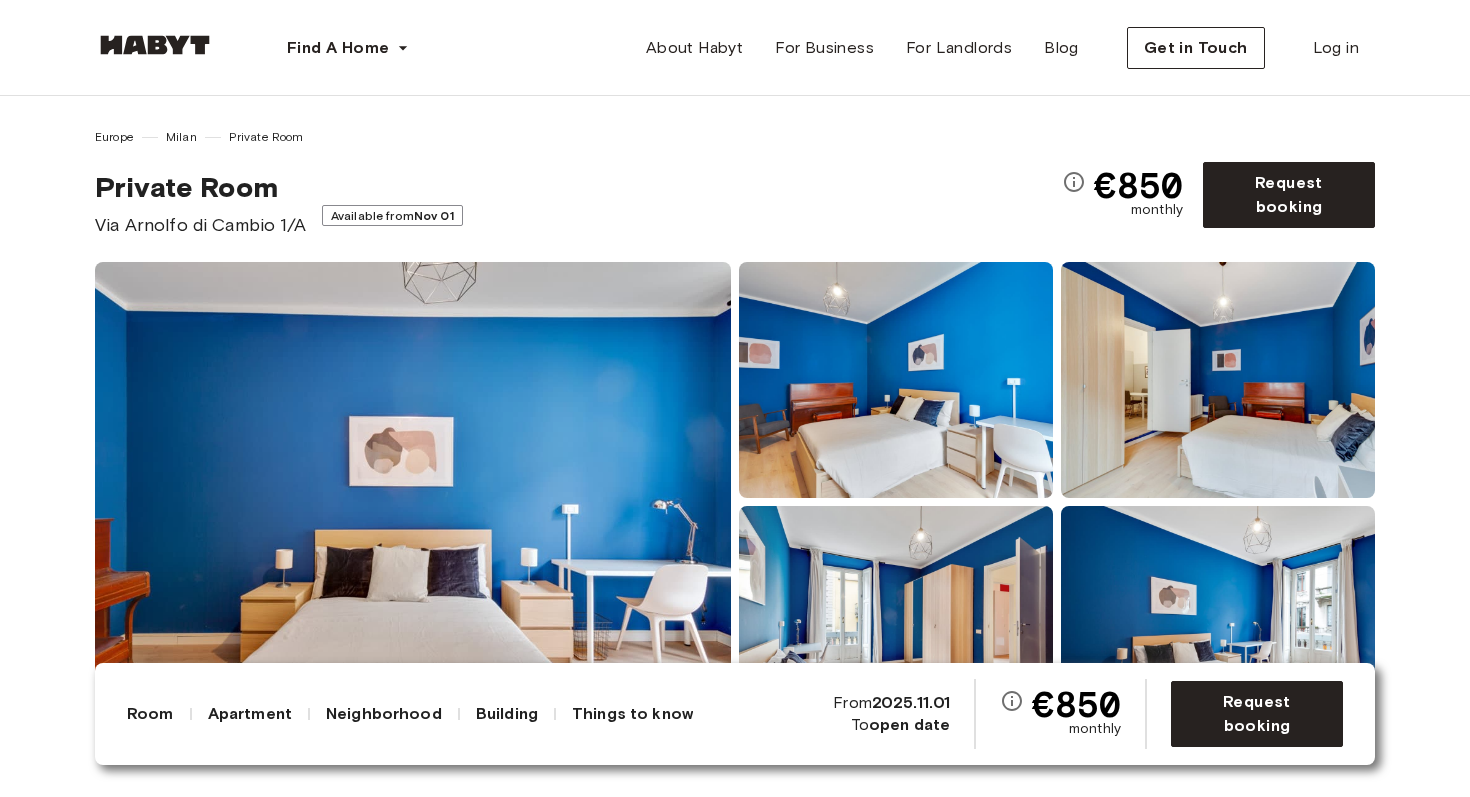 scroll, scrollTop: 170, scrollLeft: 0, axis: vertical 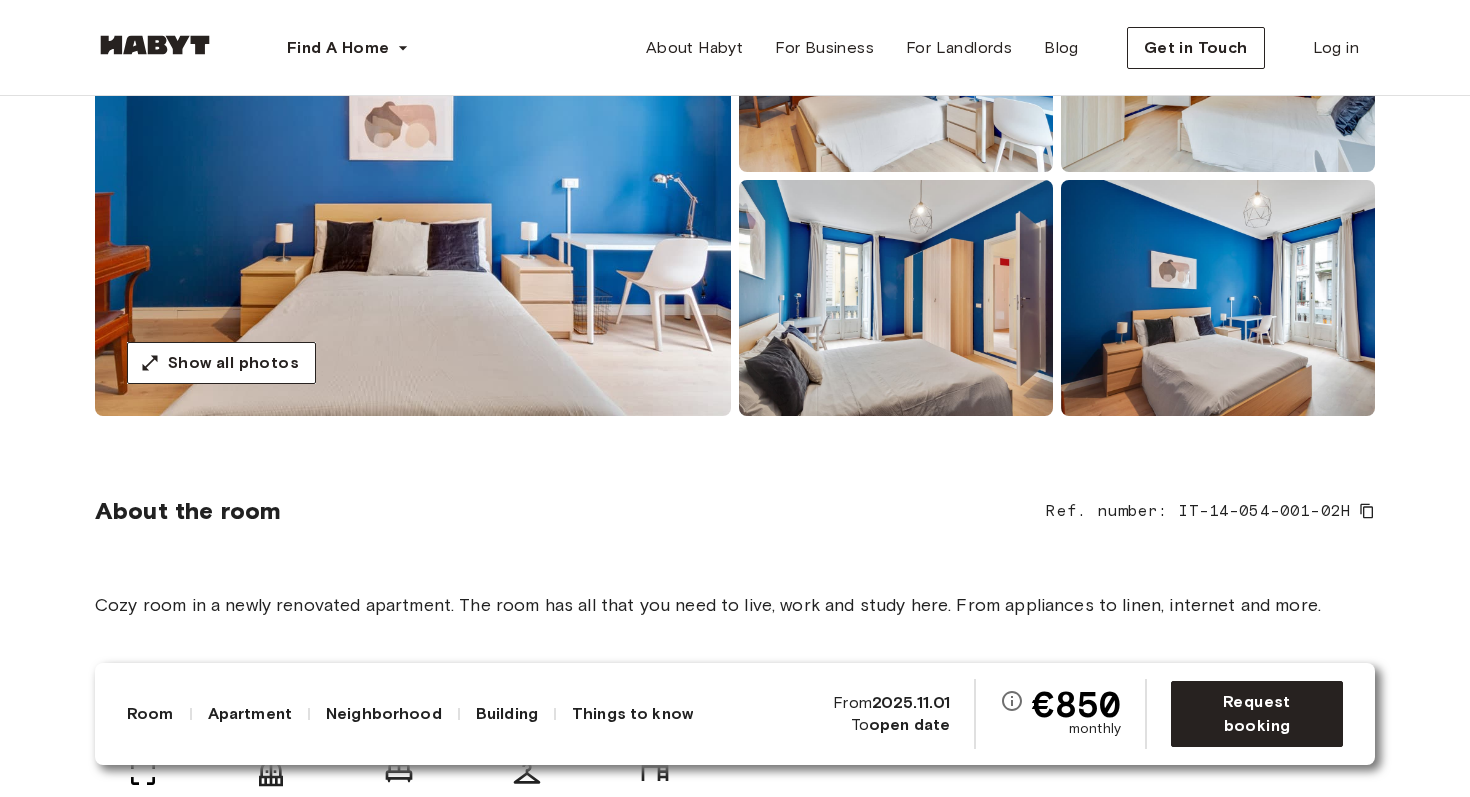 click on "2025.11.01" at bounding box center [911, 702] 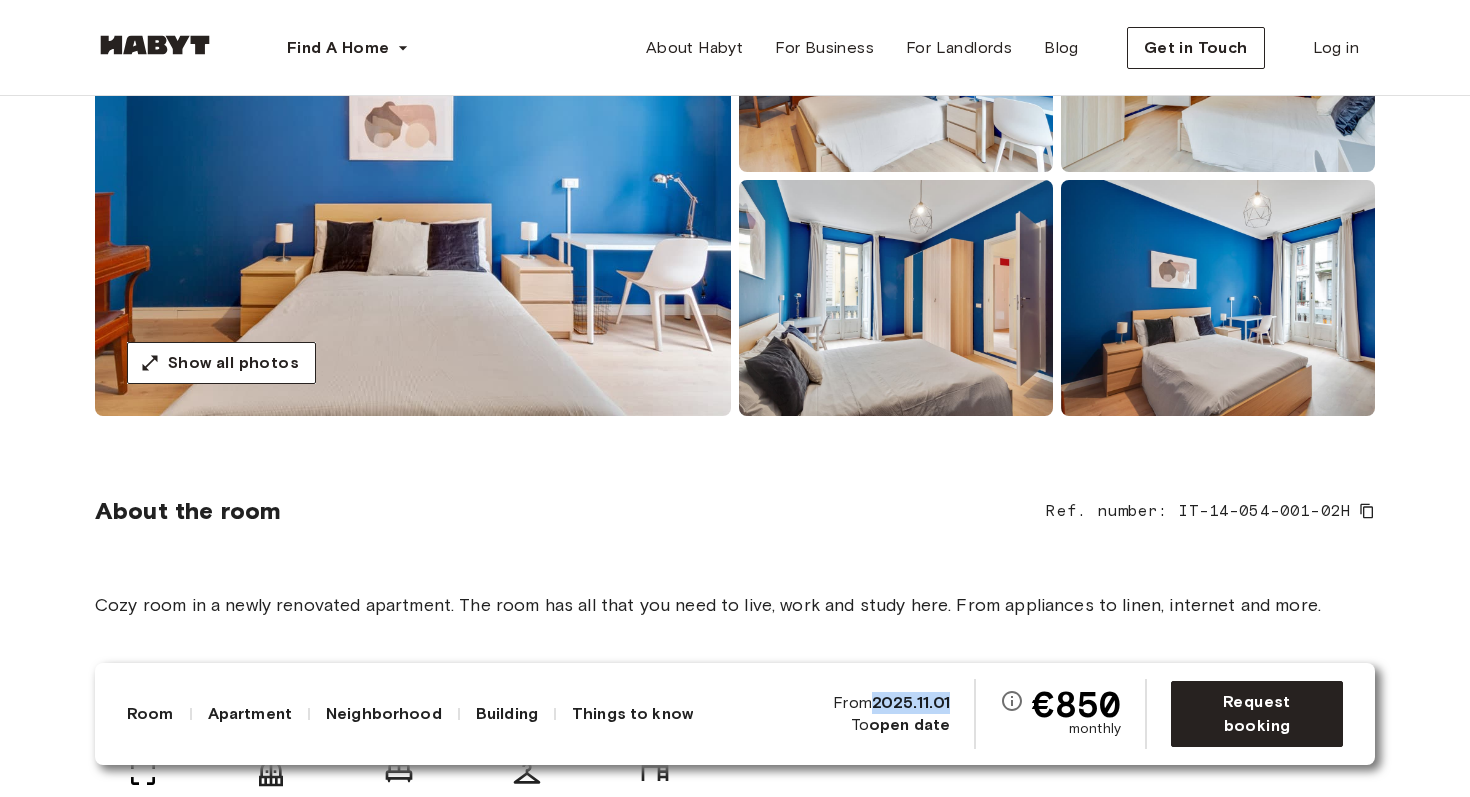 click on "2025.11.01" at bounding box center (911, 702) 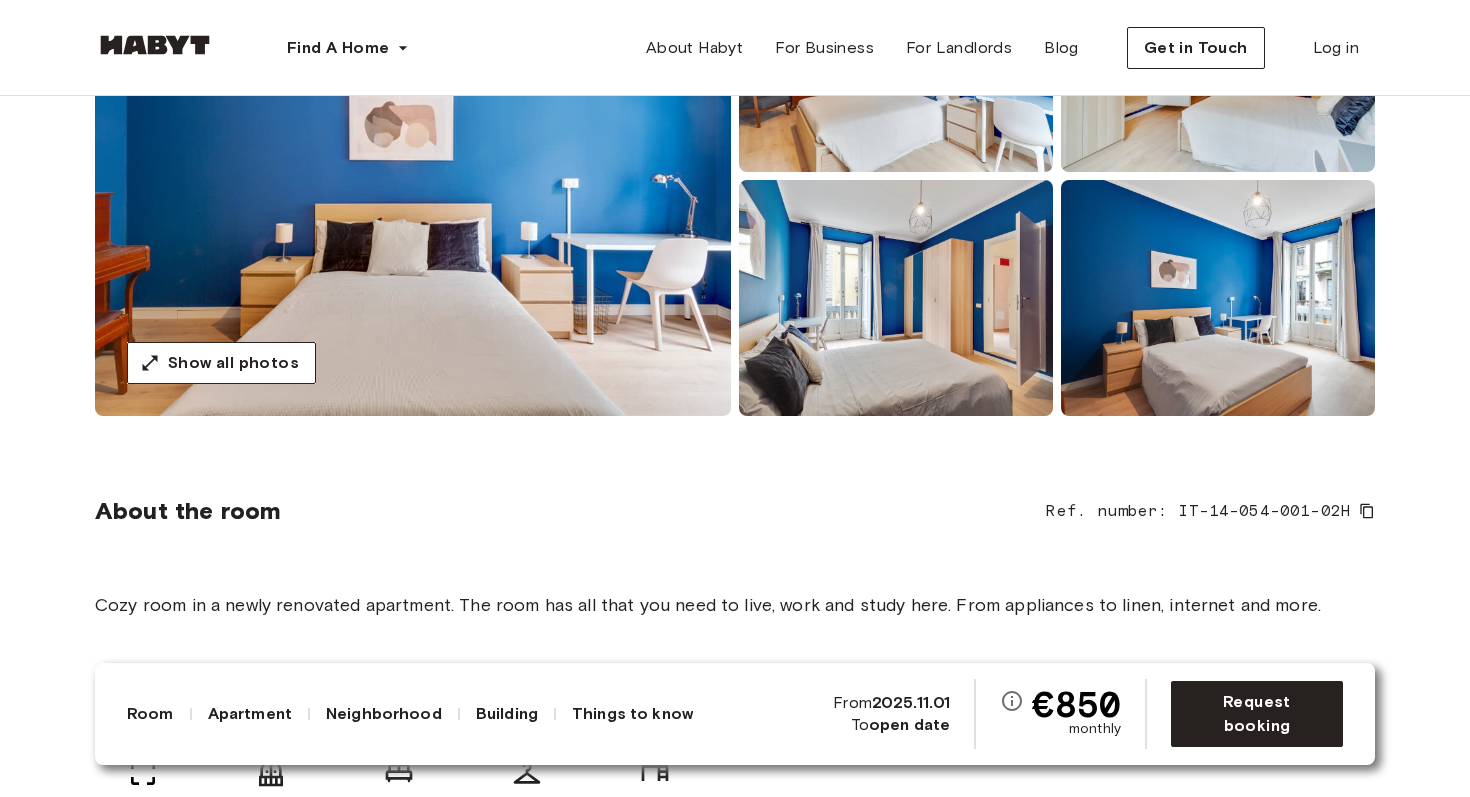 click on "€850 monthly From  2025.11.01 To  open date" at bounding box center [977, 714] 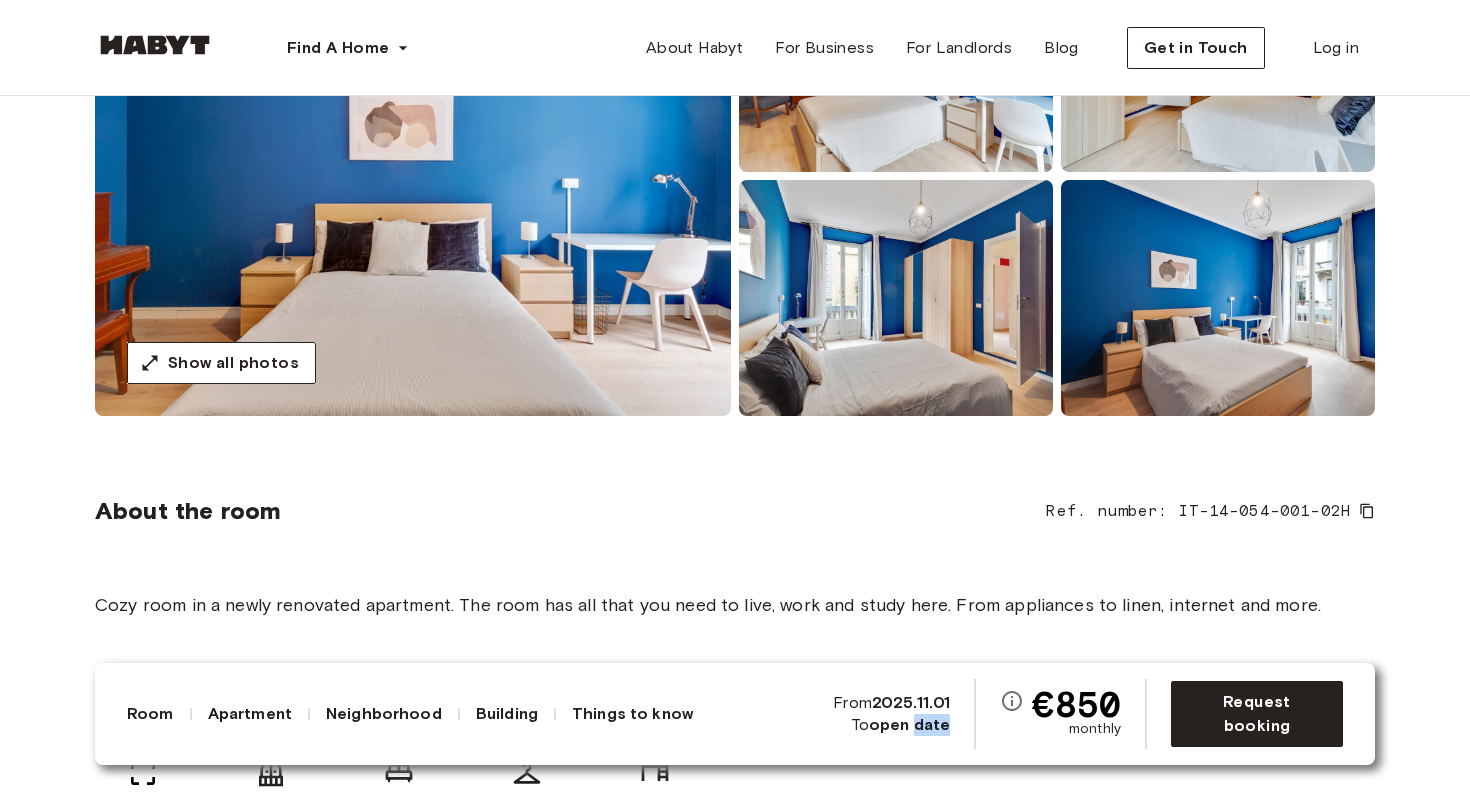 click on "open date" at bounding box center [909, 724] 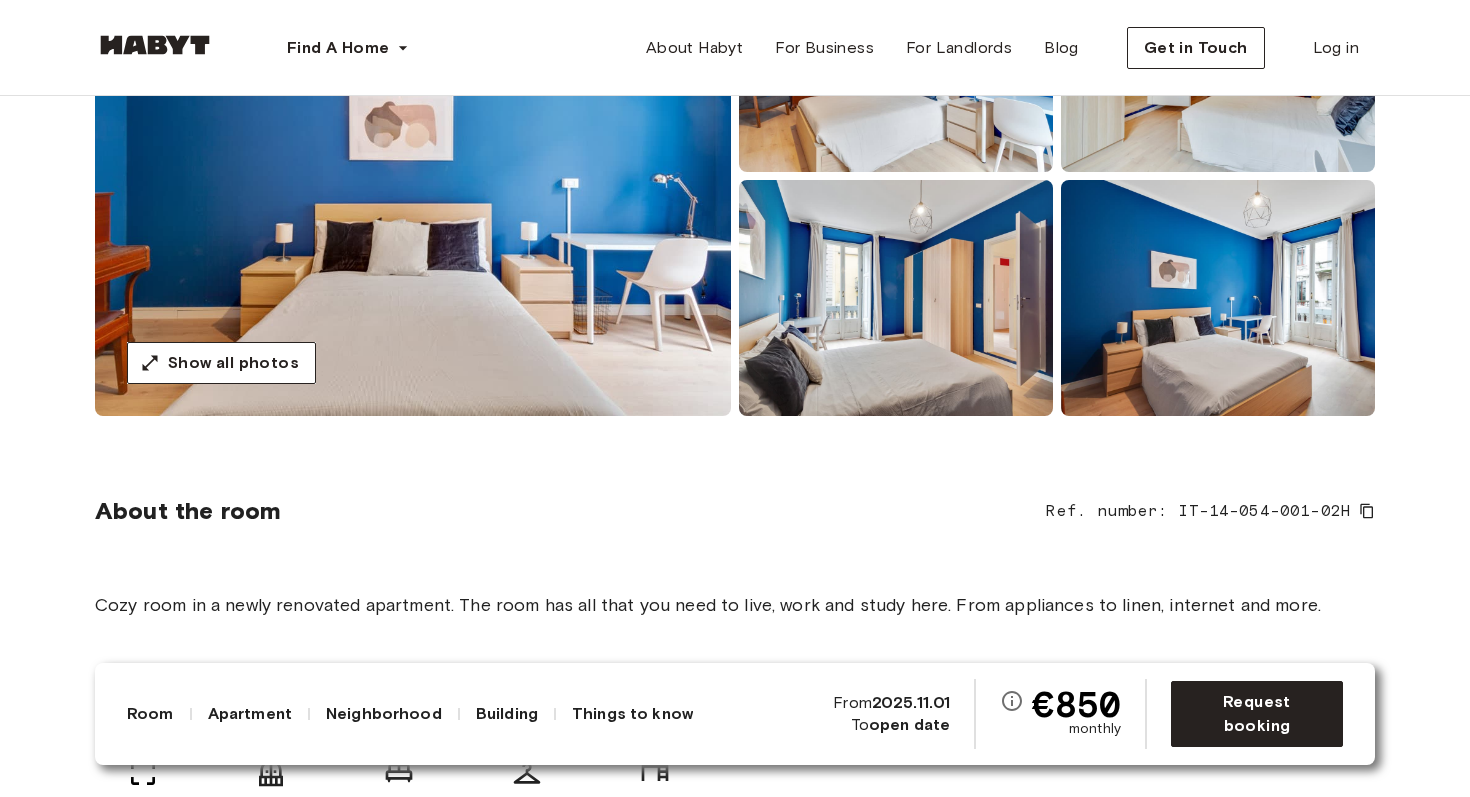 click on "2025.11.01" at bounding box center [911, 702] 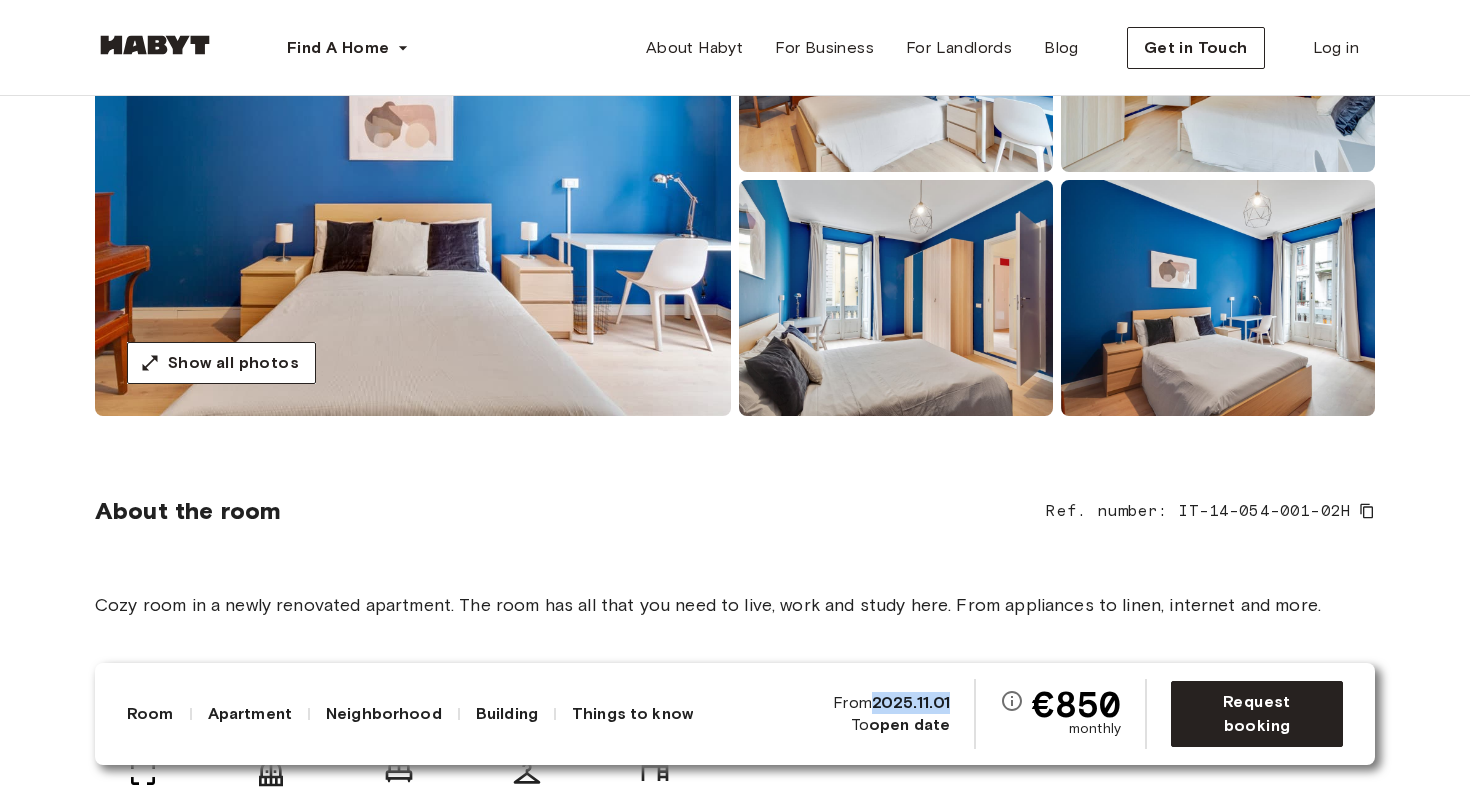 click on "2025.11.01" at bounding box center [911, 702] 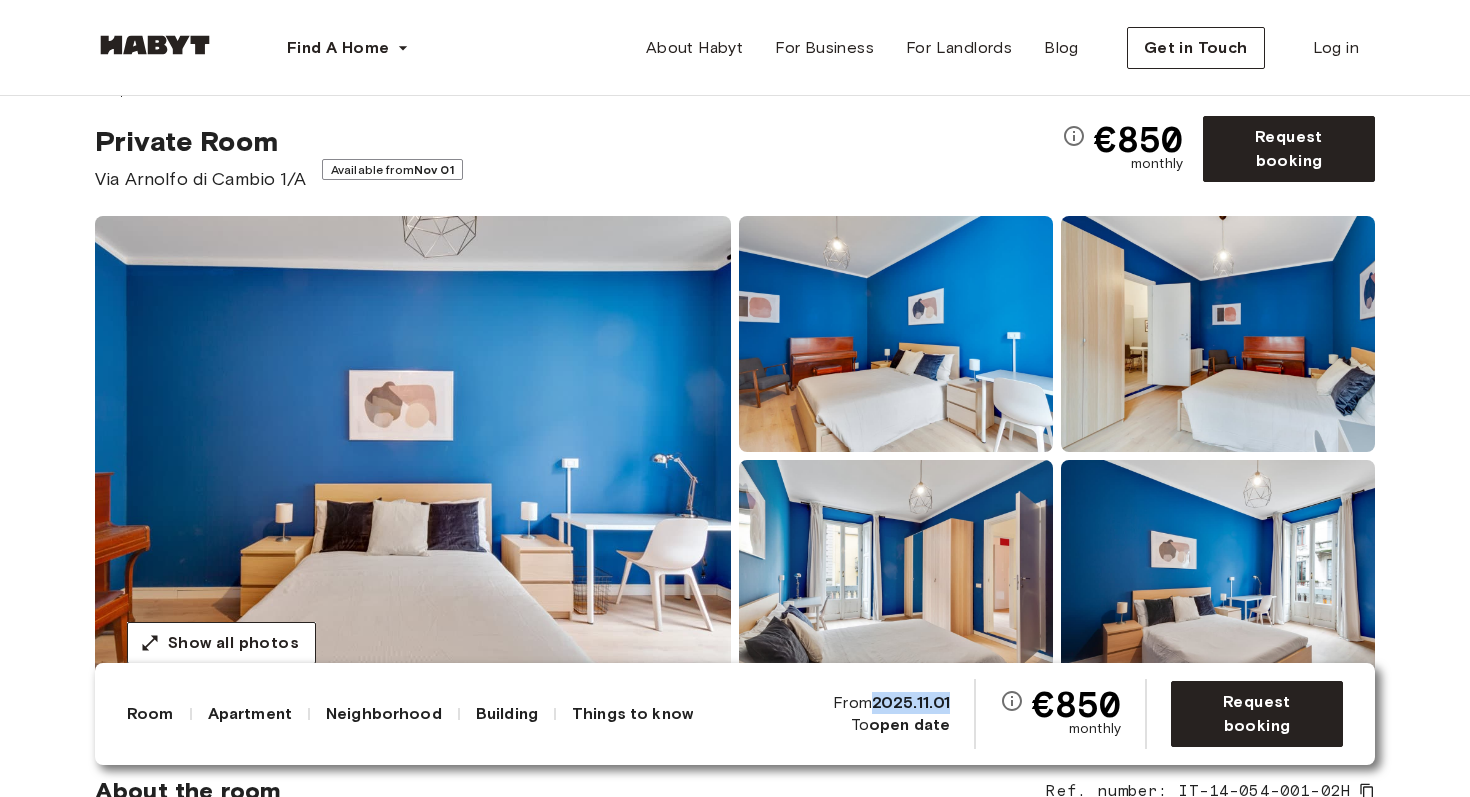 scroll, scrollTop: 62, scrollLeft: 0, axis: vertical 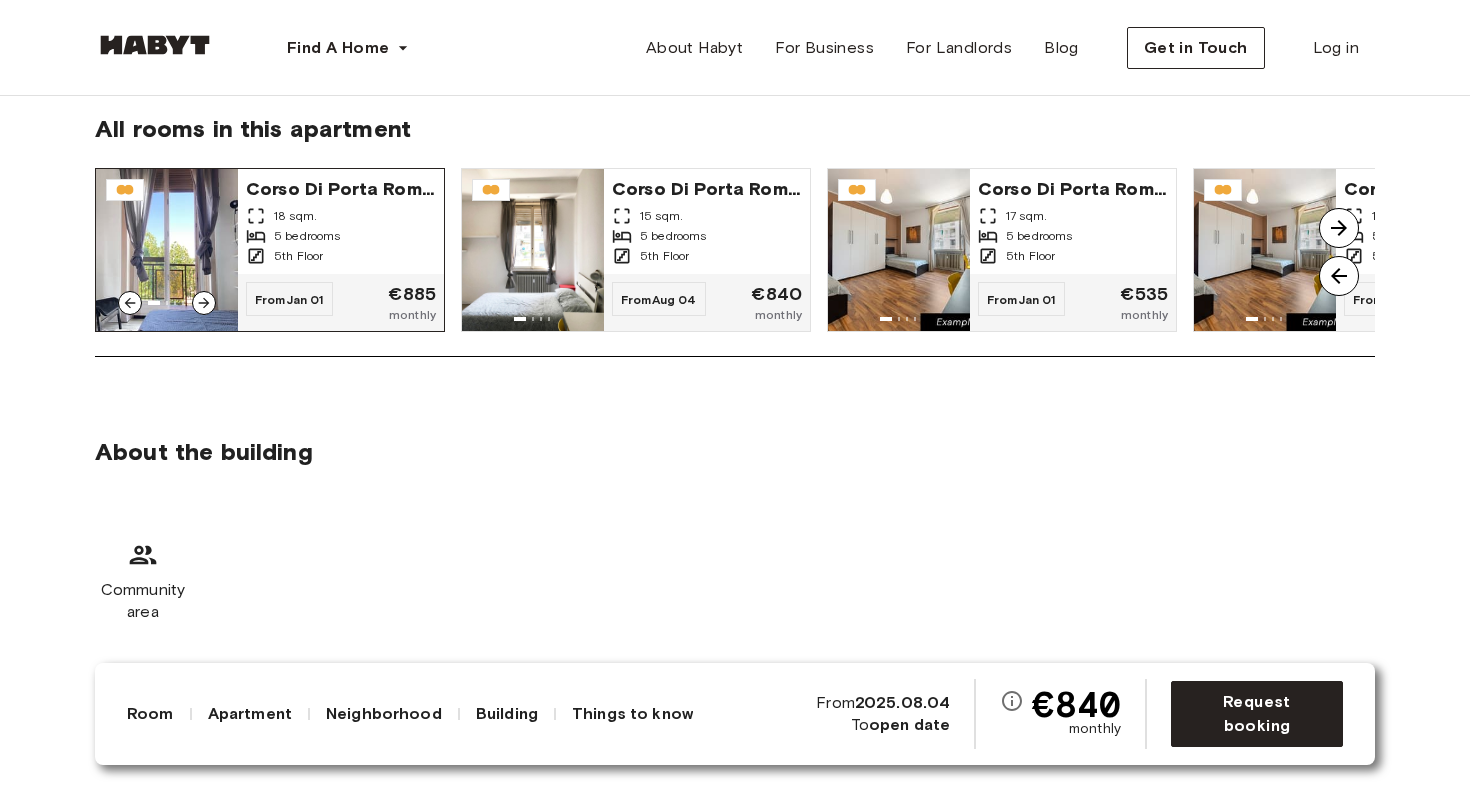 click on "Corso Di Porta Romana 116/A" at bounding box center (341, 187) 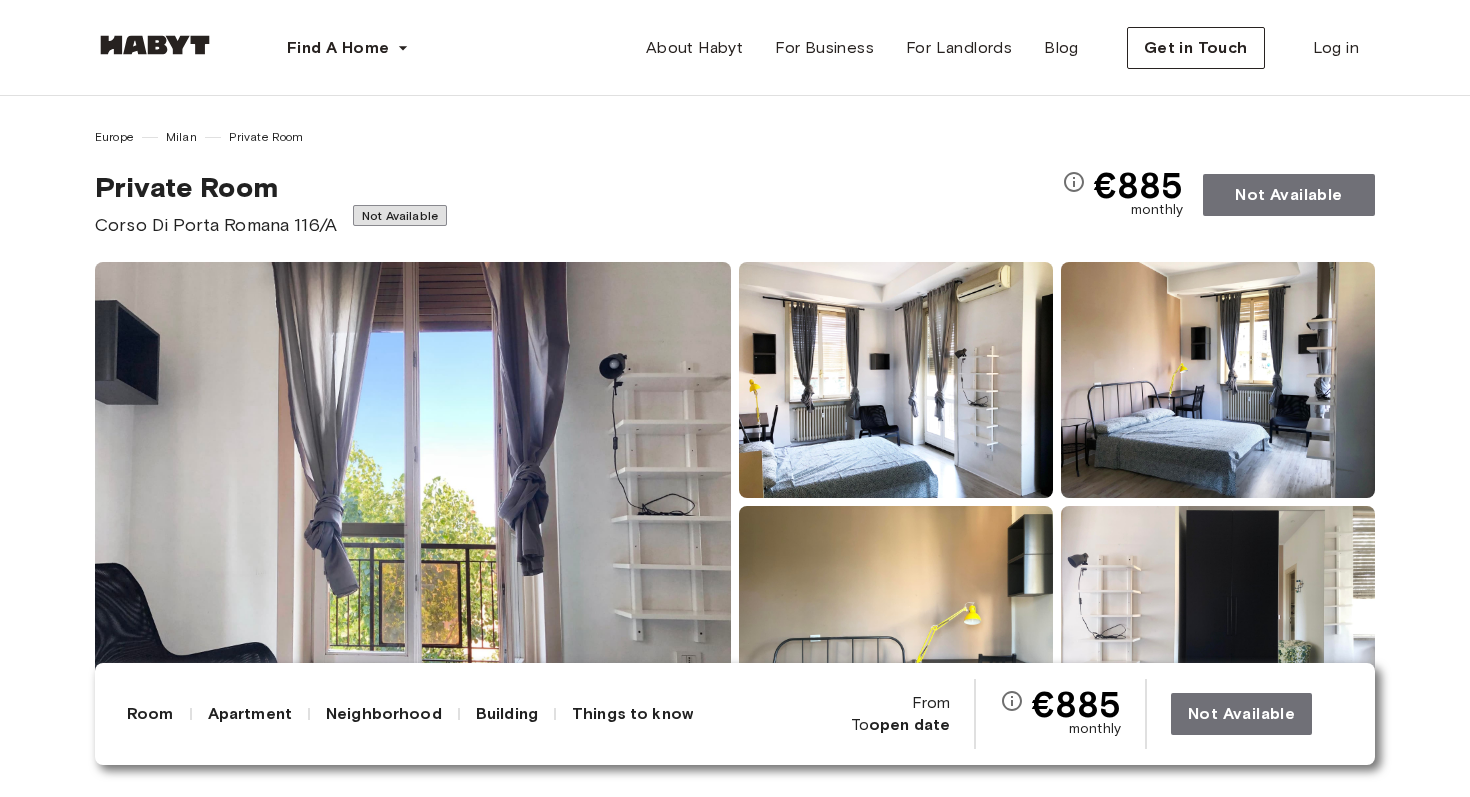 scroll, scrollTop: 68, scrollLeft: 0, axis: vertical 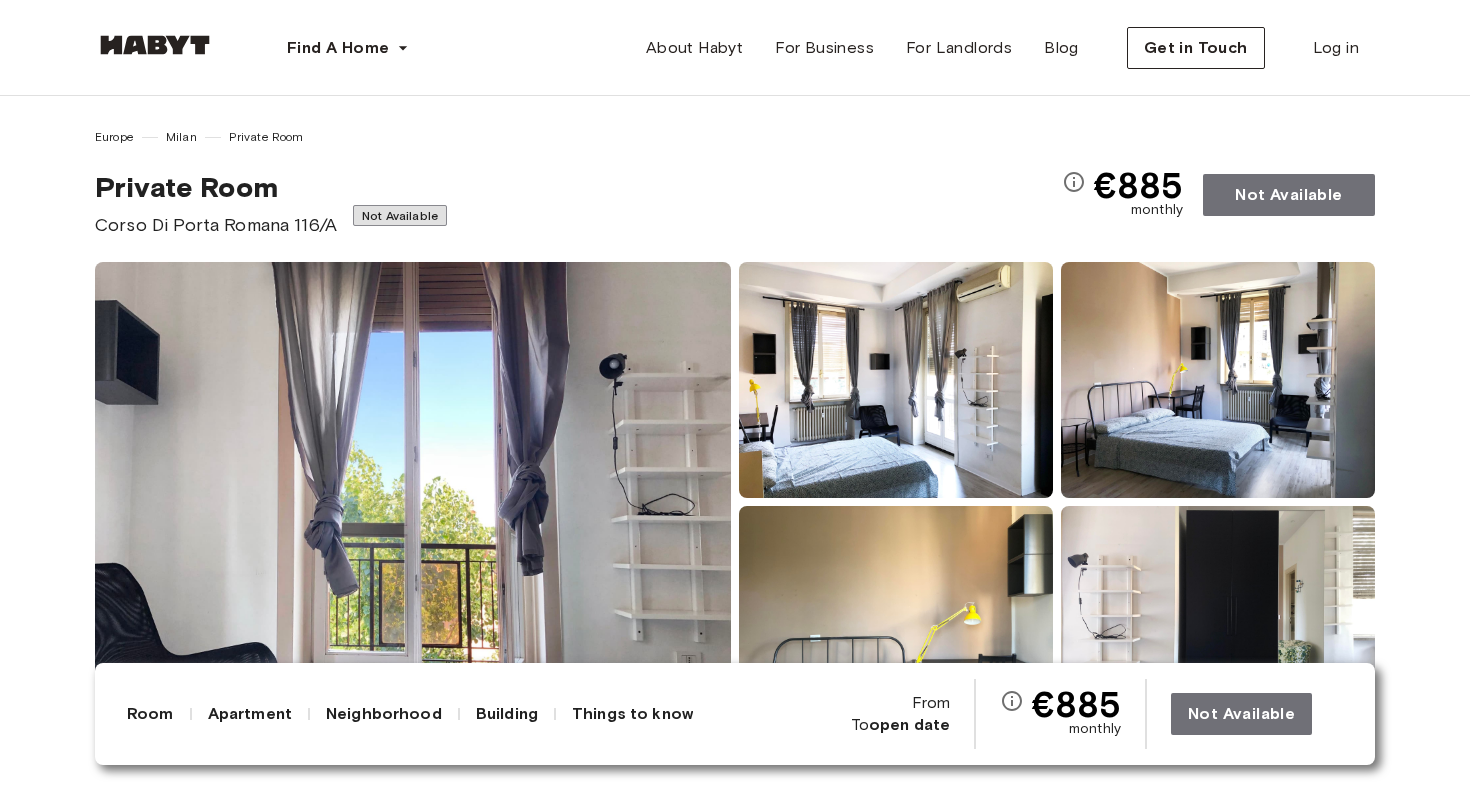 click at bounding box center [155, 45] 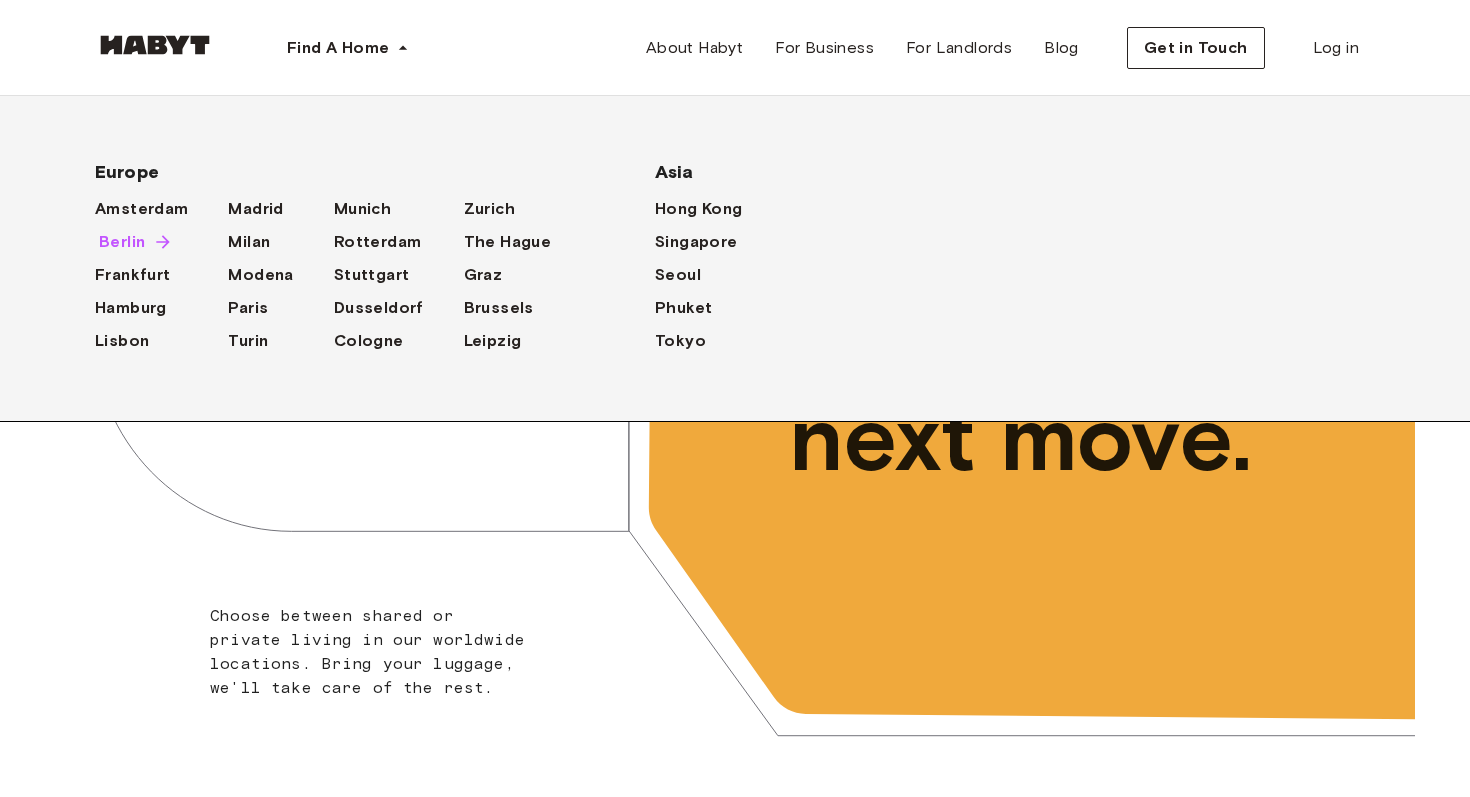 click on "Berlin" at bounding box center [122, 242] 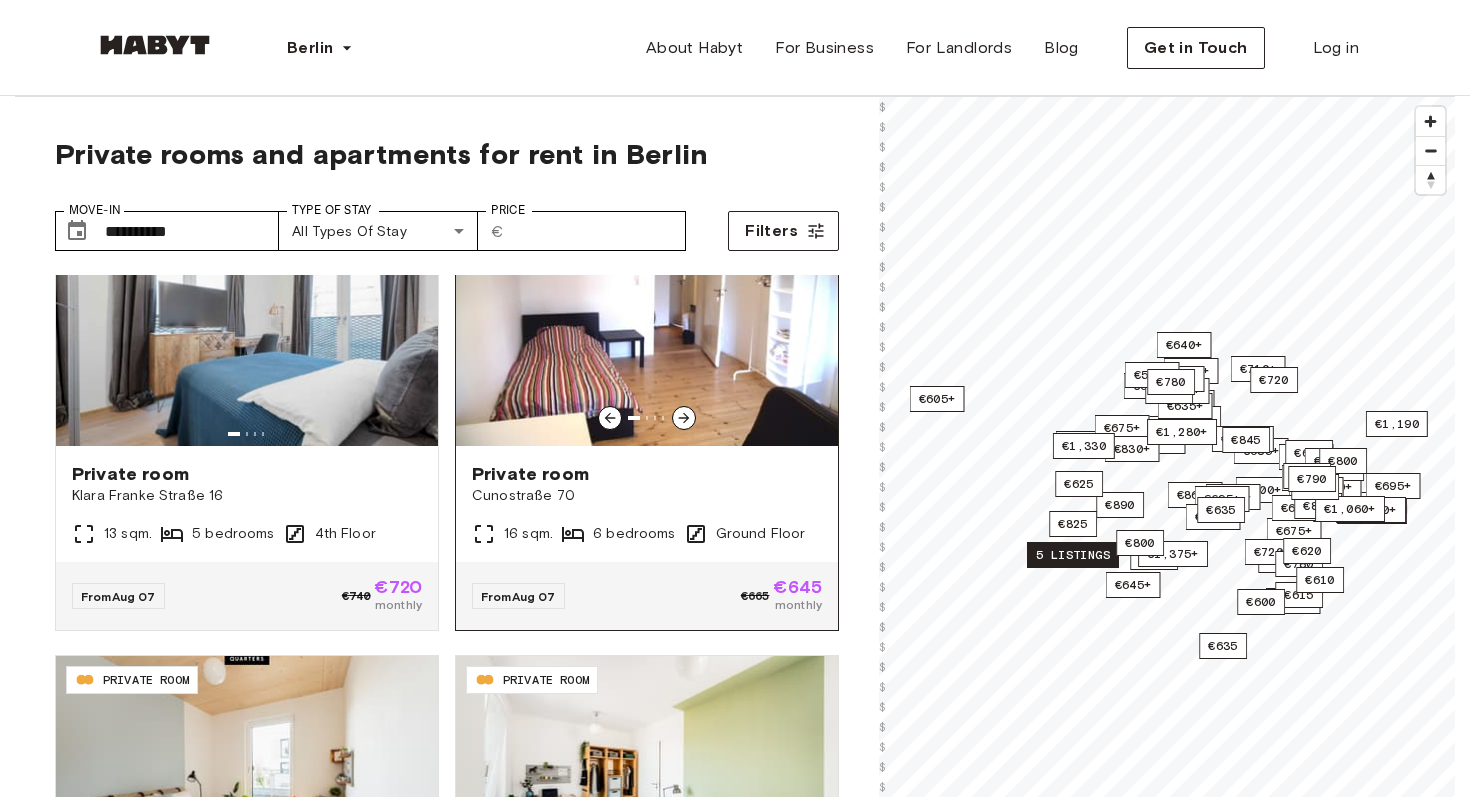scroll, scrollTop: 80, scrollLeft: 0, axis: vertical 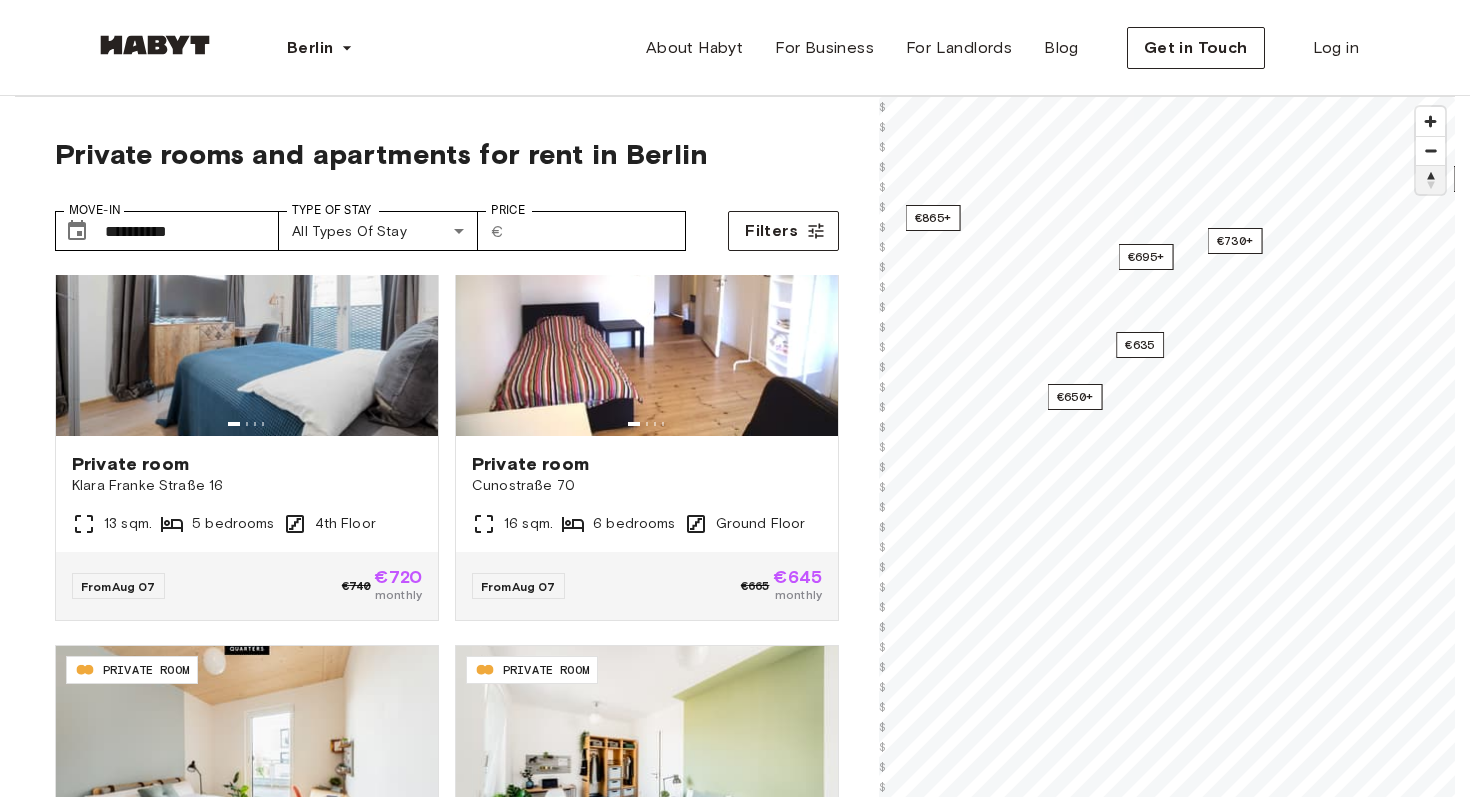 click at bounding box center [1430, 179] 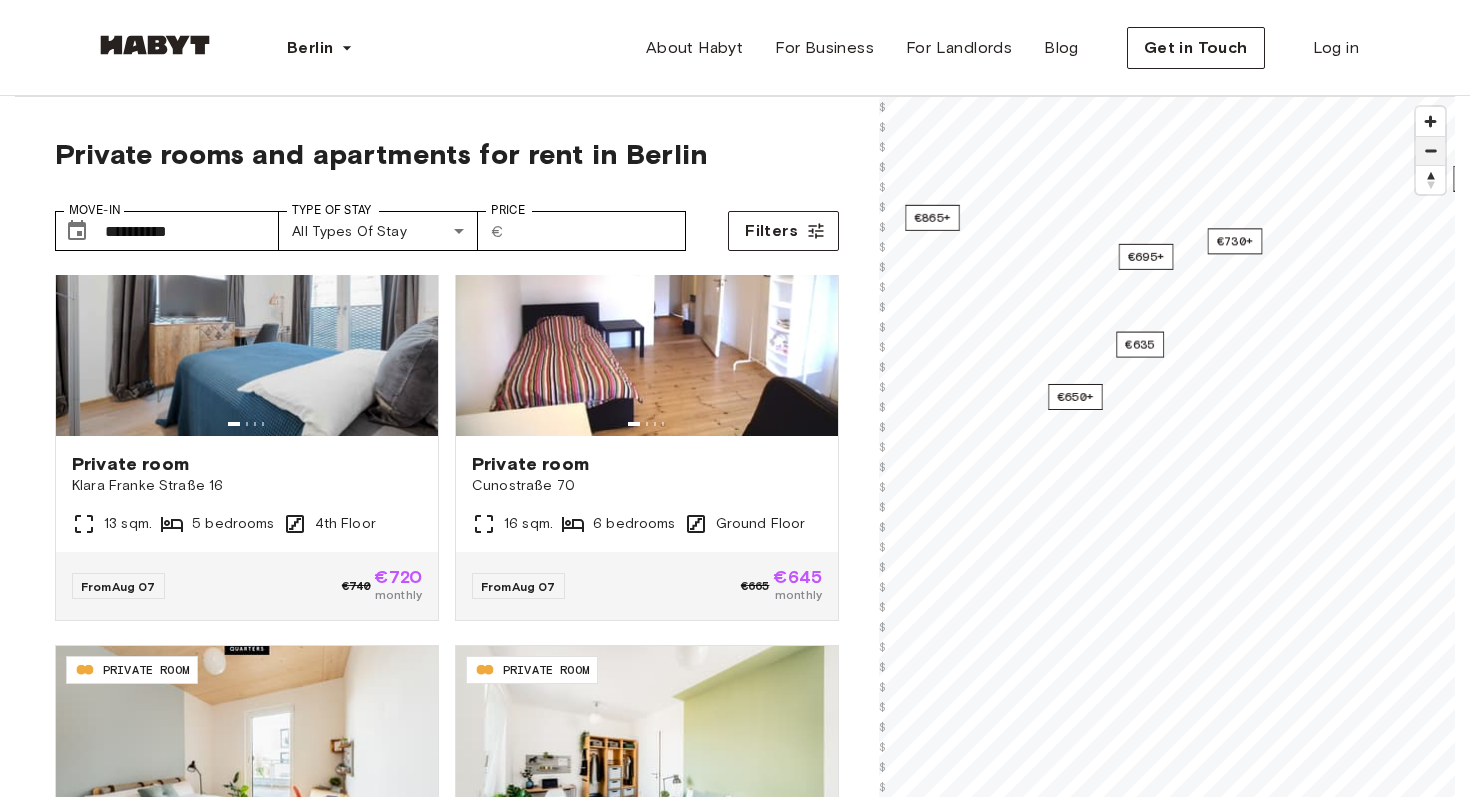 click at bounding box center [1430, 151] 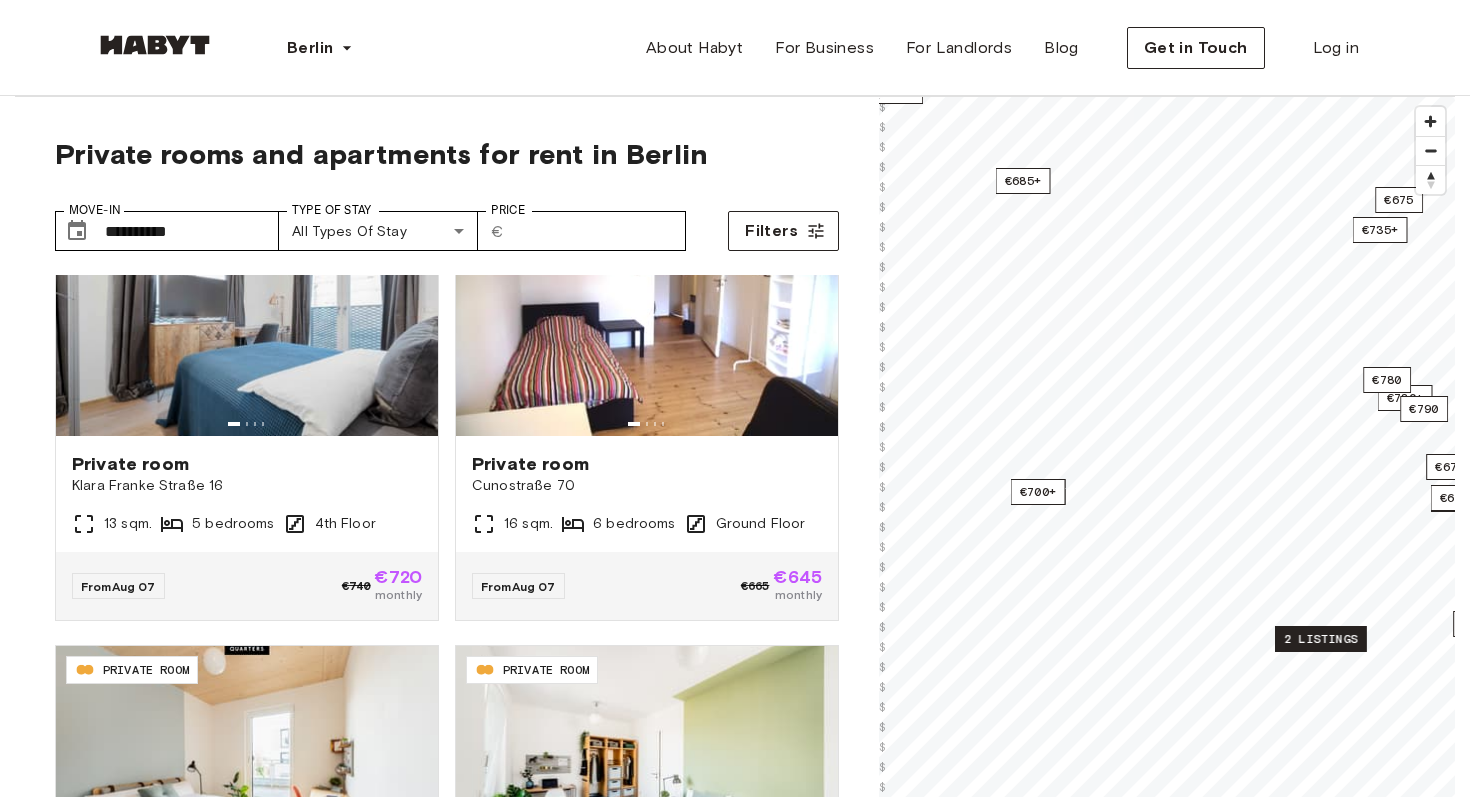 click on "2 listings" at bounding box center (1321, 639) 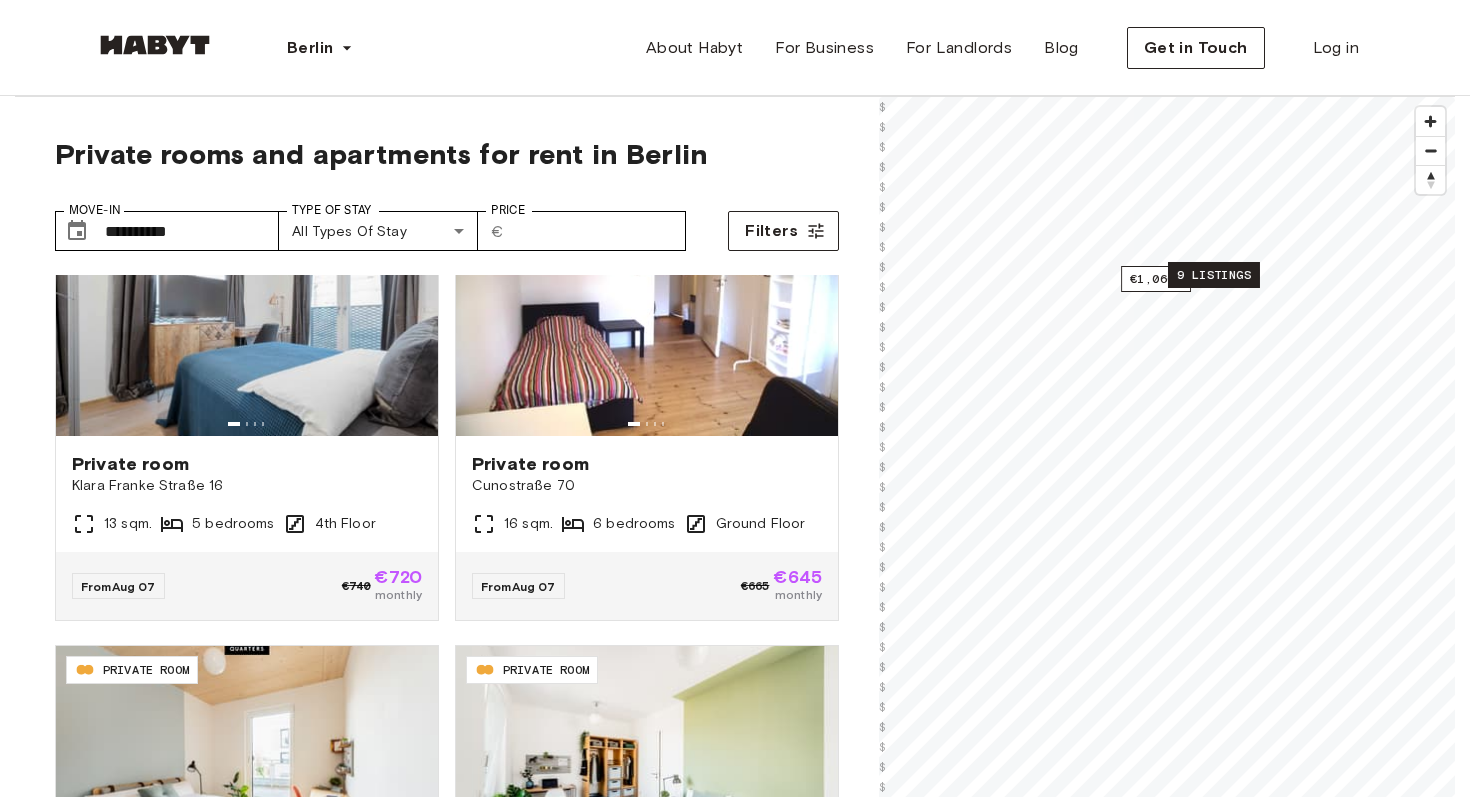 click on "9 listings" at bounding box center [1214, 275] 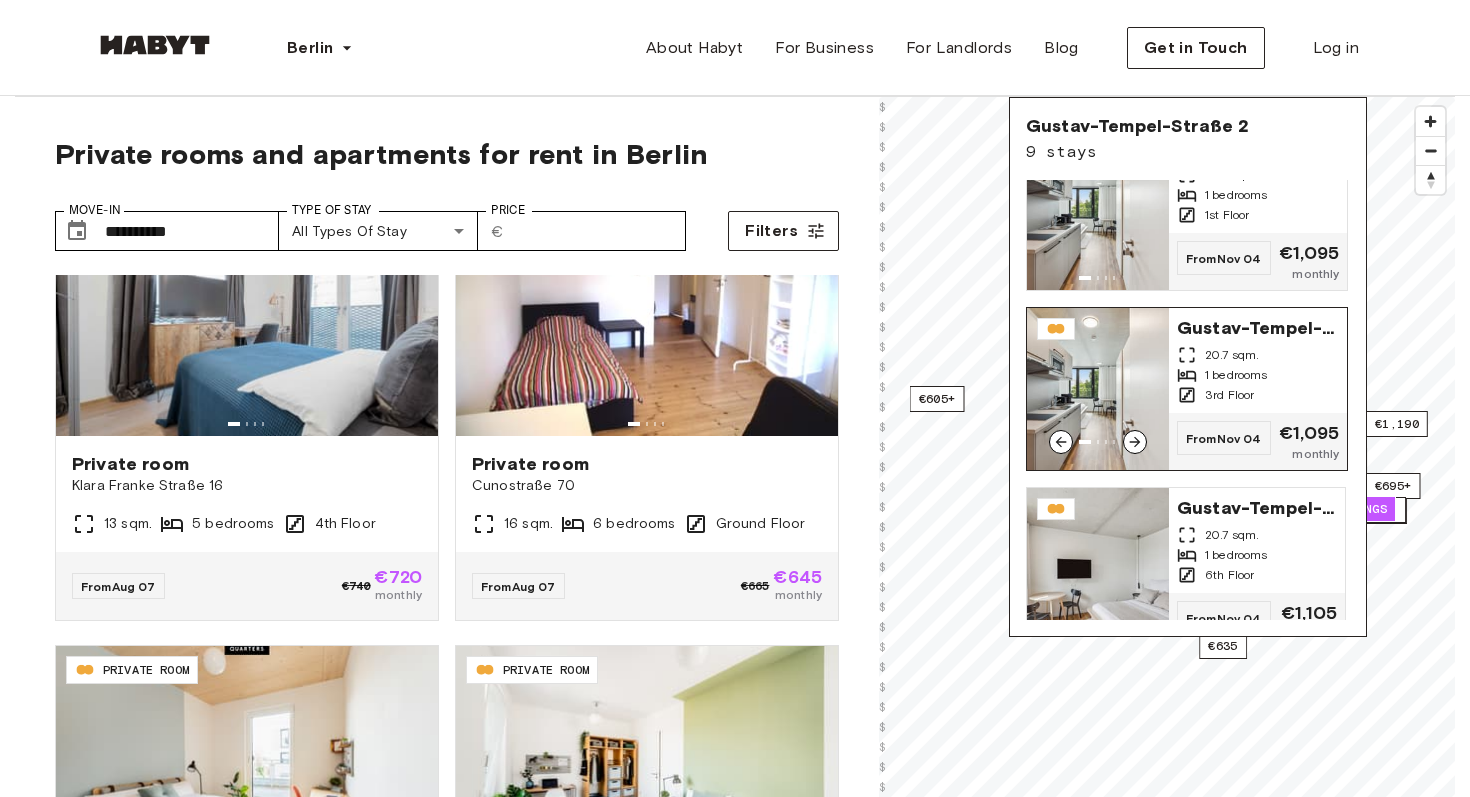 scroll, scrollTop: 1163, scrollLeft: 0, axis: vertical 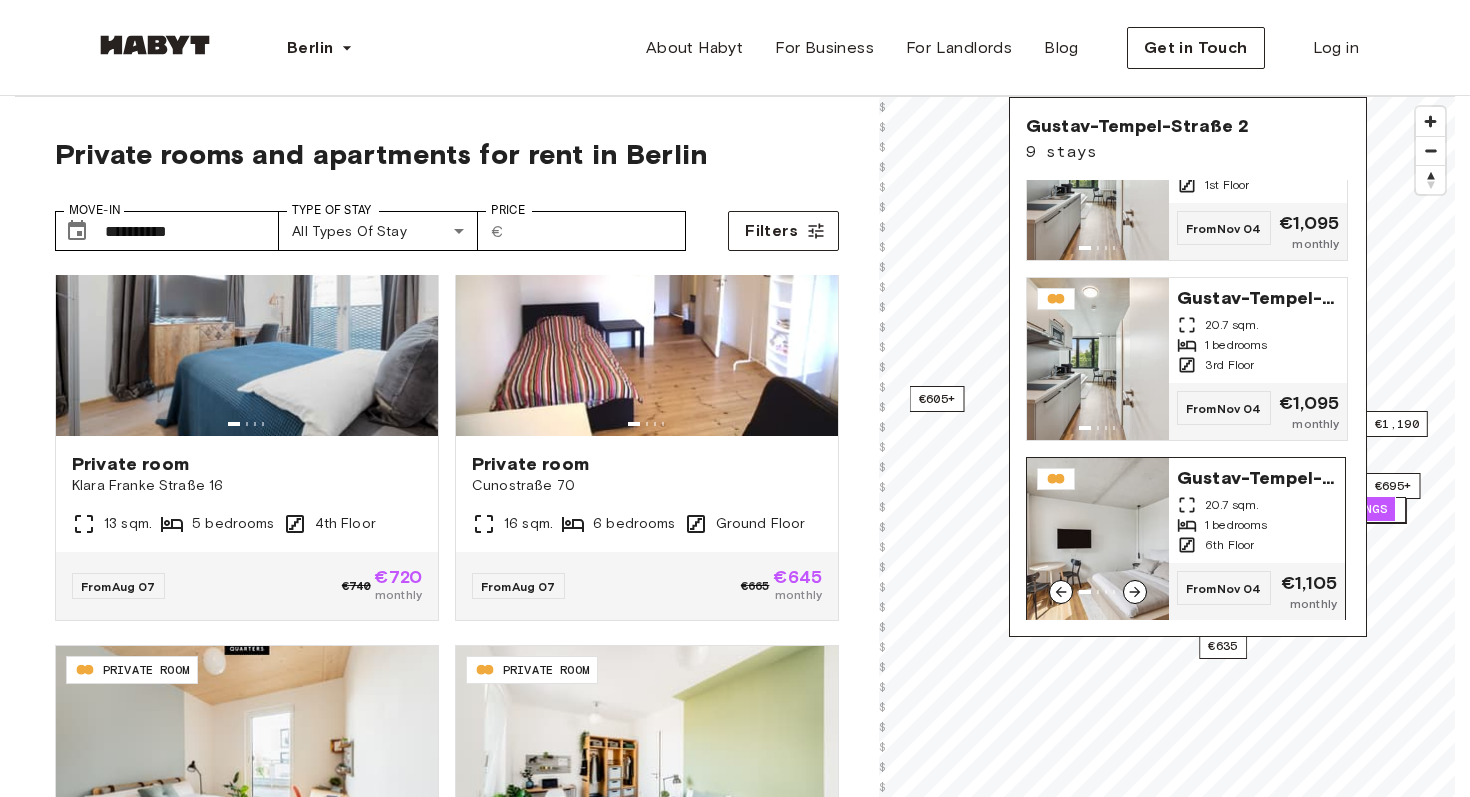 click on "Gustav-Tempel-Straße 2" at bounding box center (1257, 476) 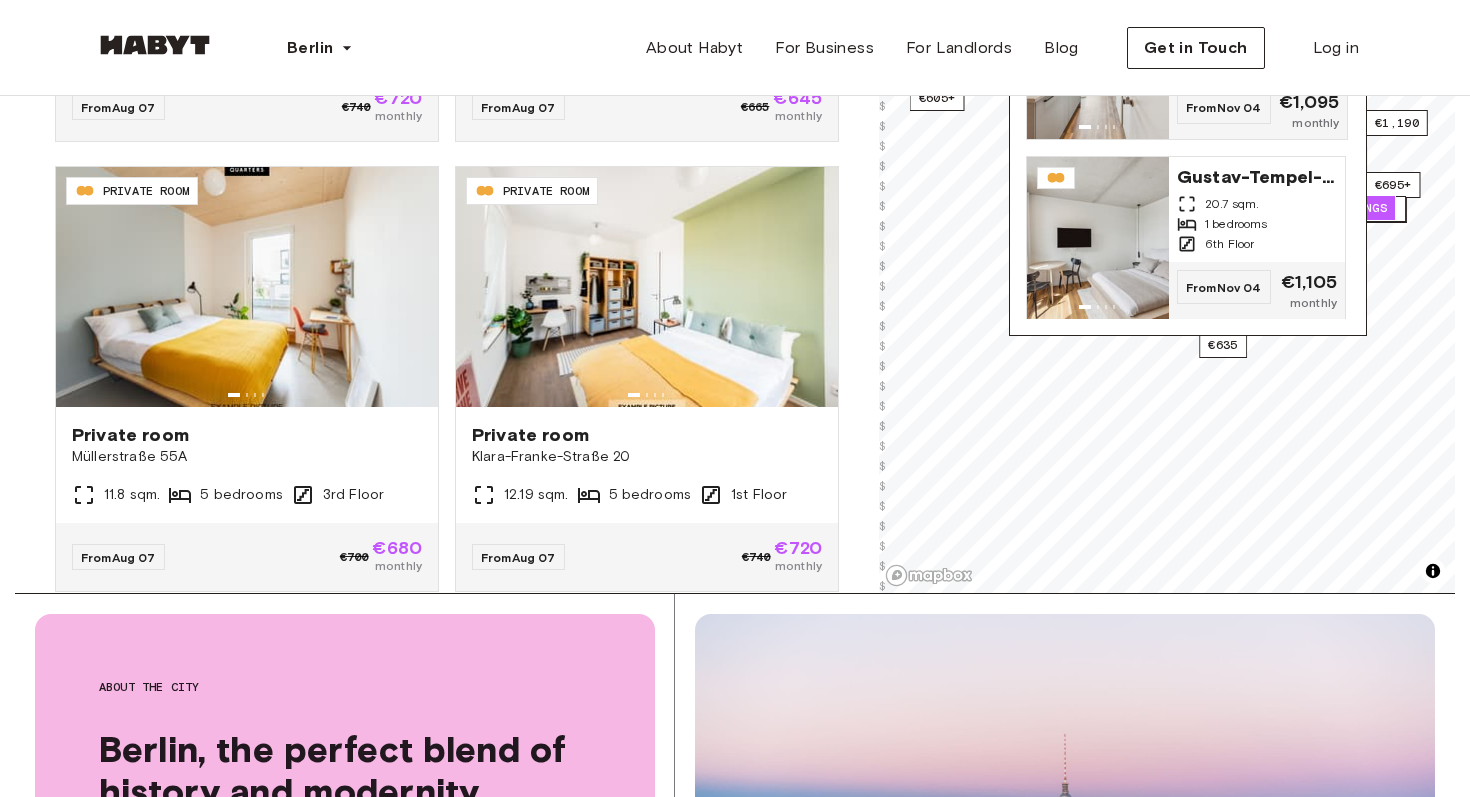 scroll, scrollTop: 325, scrollLeft: 0, axis: vertical 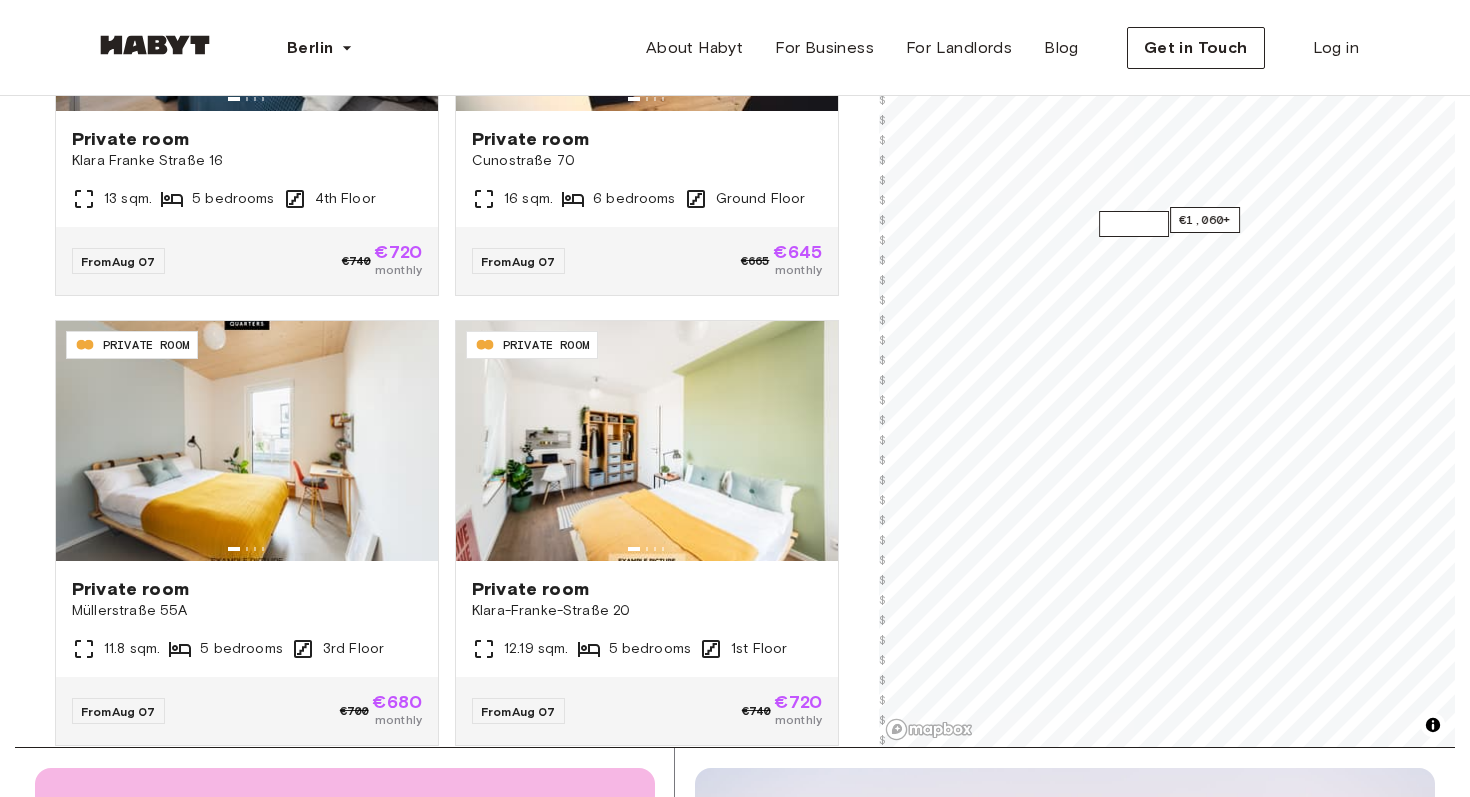 click on "€1,060+" at bounding box center (1134, 224) 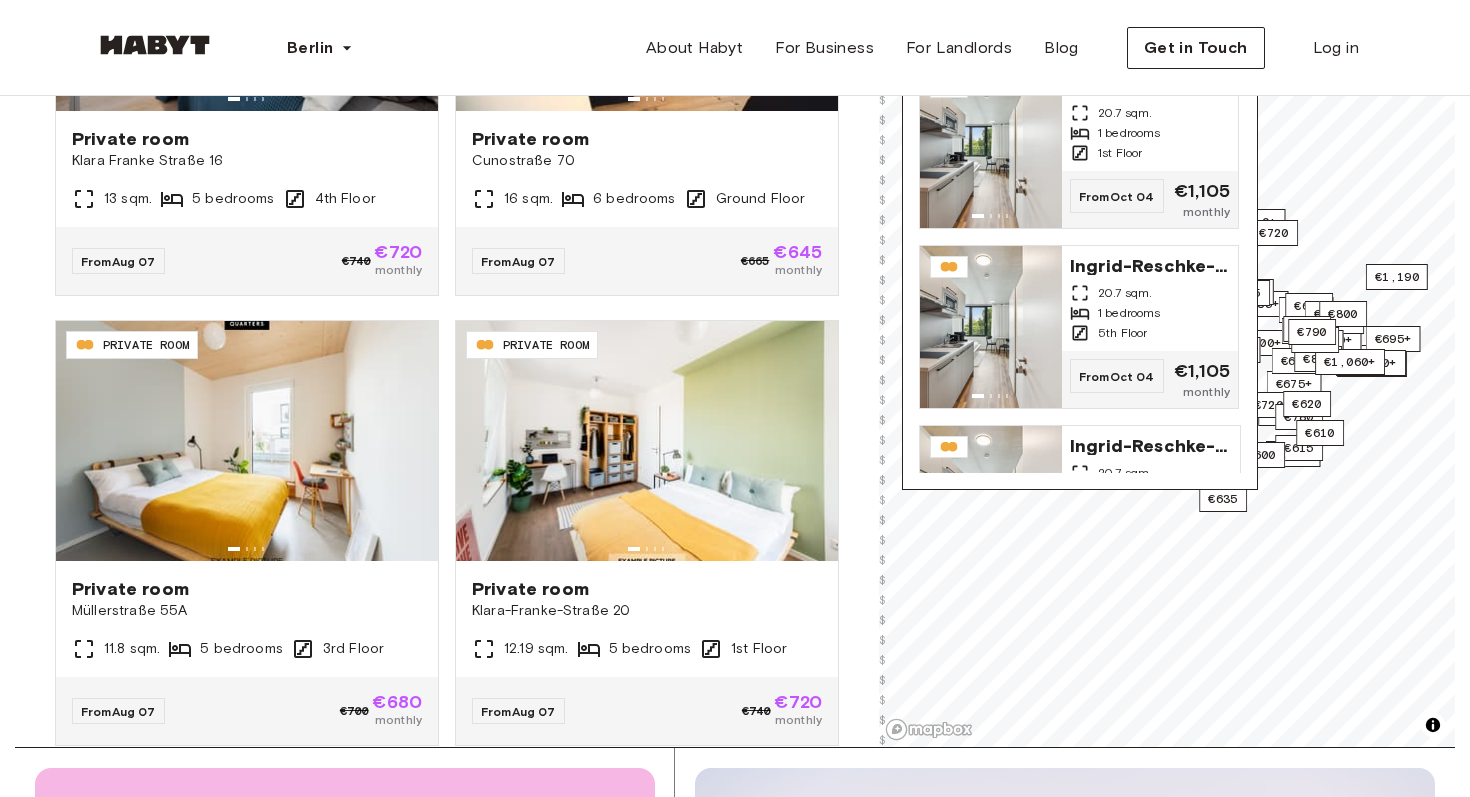 scroll, scrollTop: 0, scrollLeft: 0, axis: both 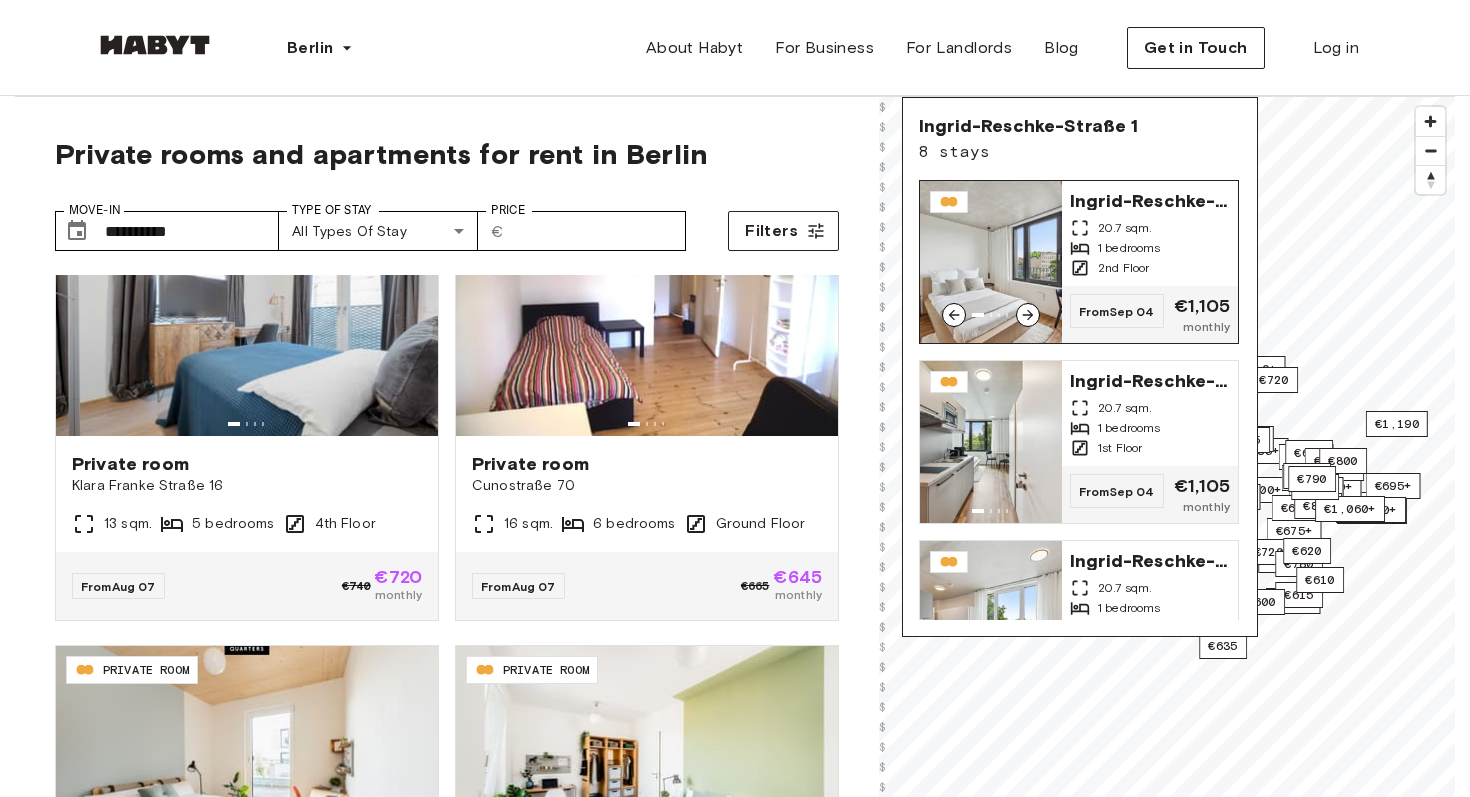 click at bounding box center (991, 262) 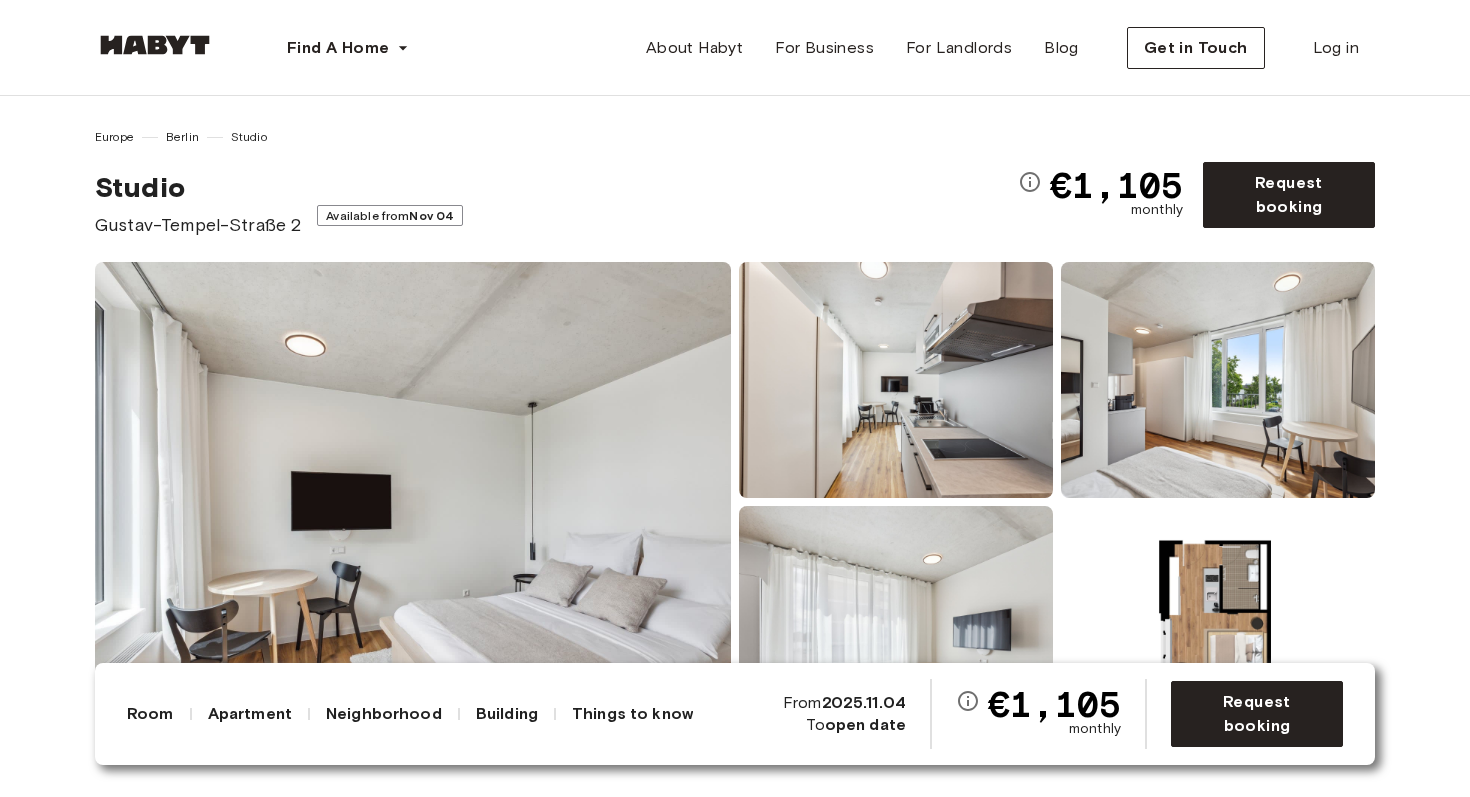 scroll, scrollTop: 0, scrollLeft: 0, axis: both 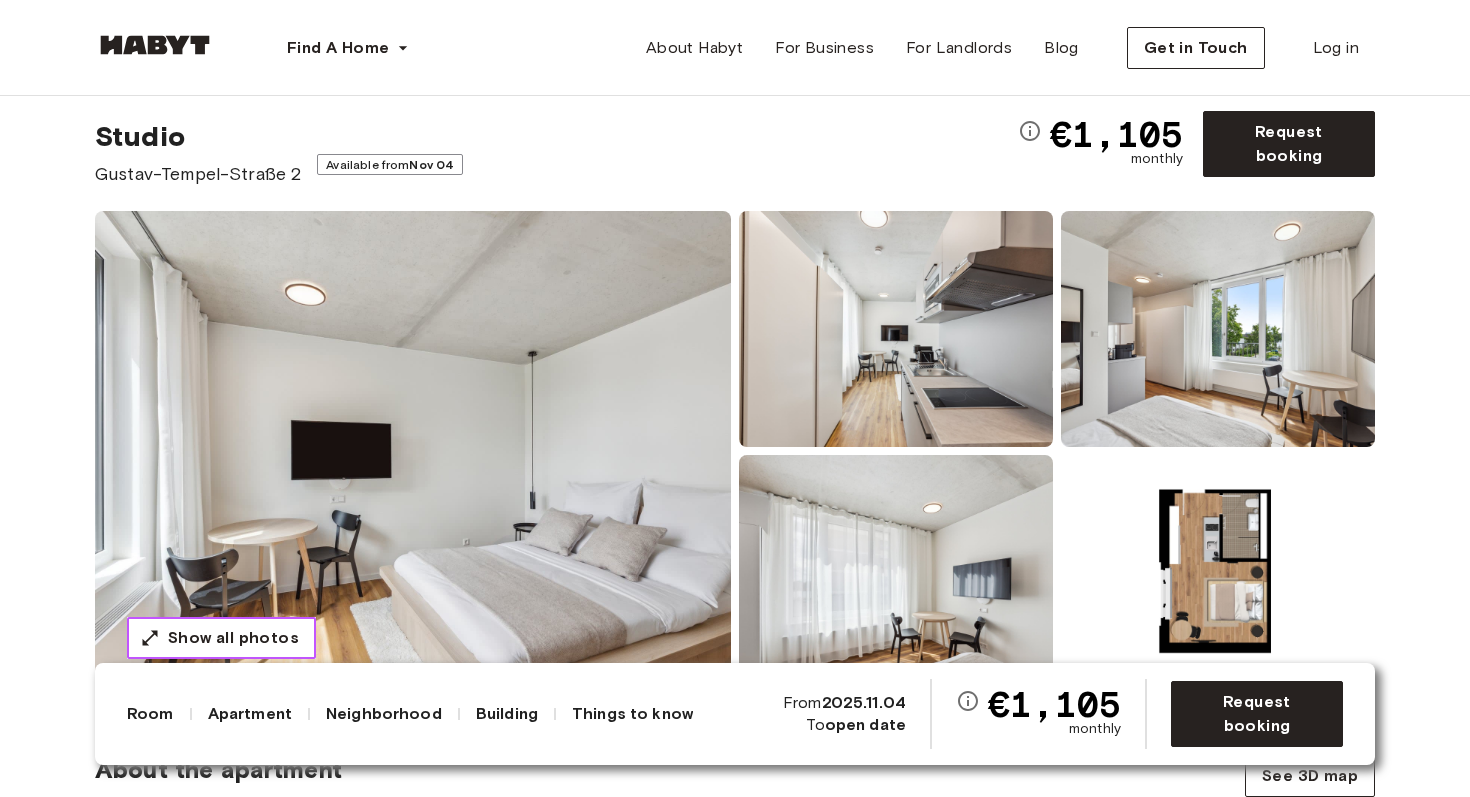 click on "Show all photos" at bounding box center (221, 638) 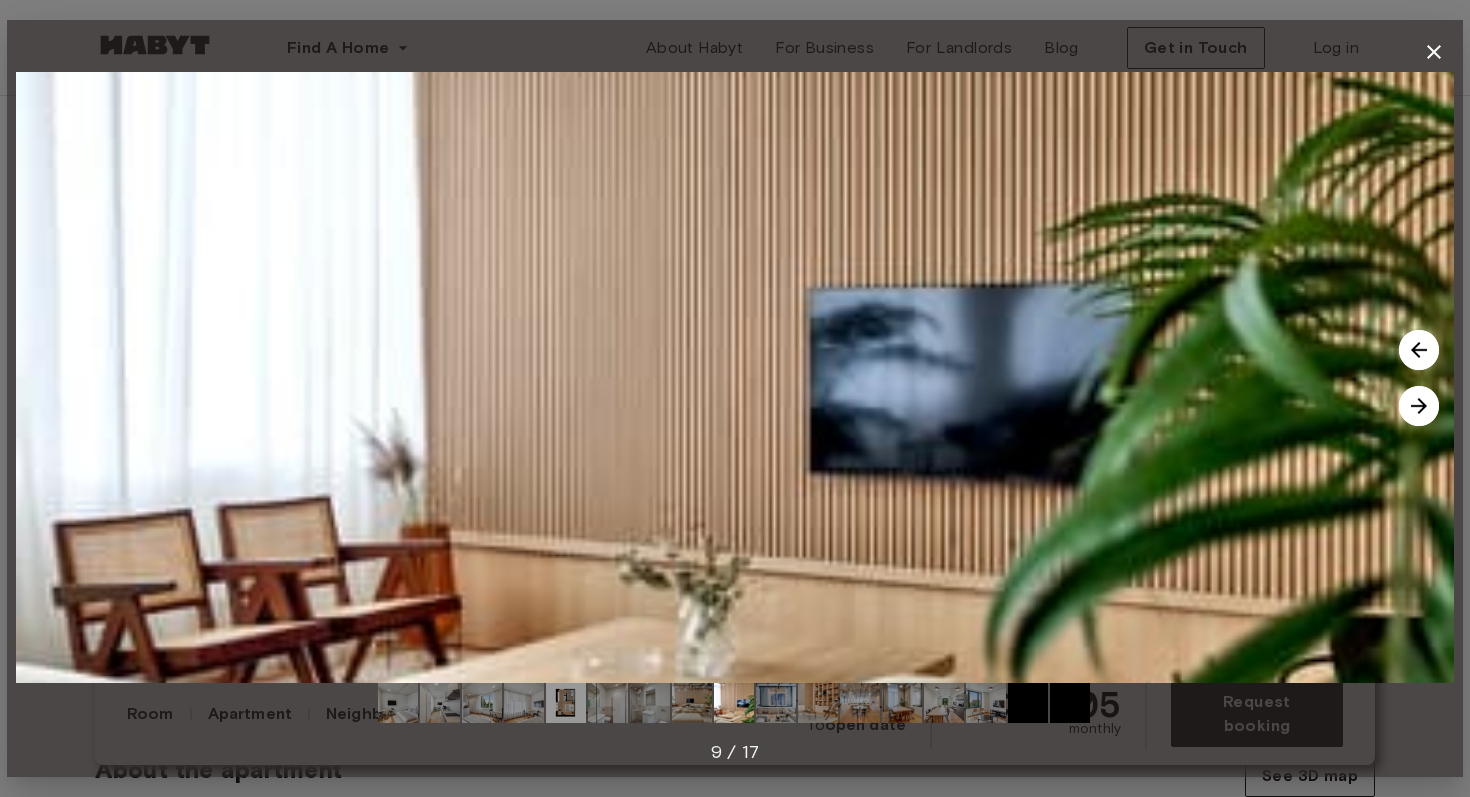 click on "9 / 17" at bounding box center [735, 398] 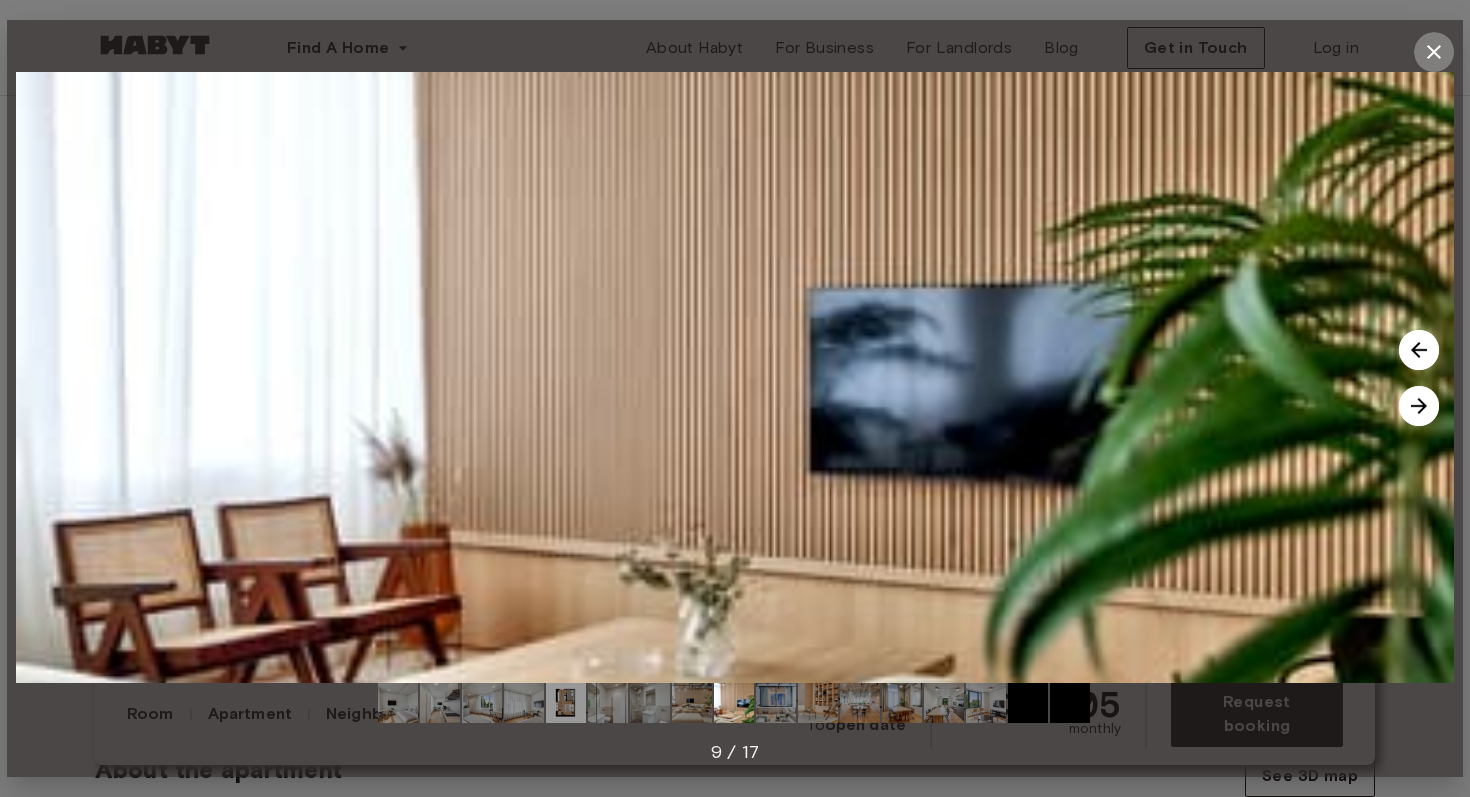 click 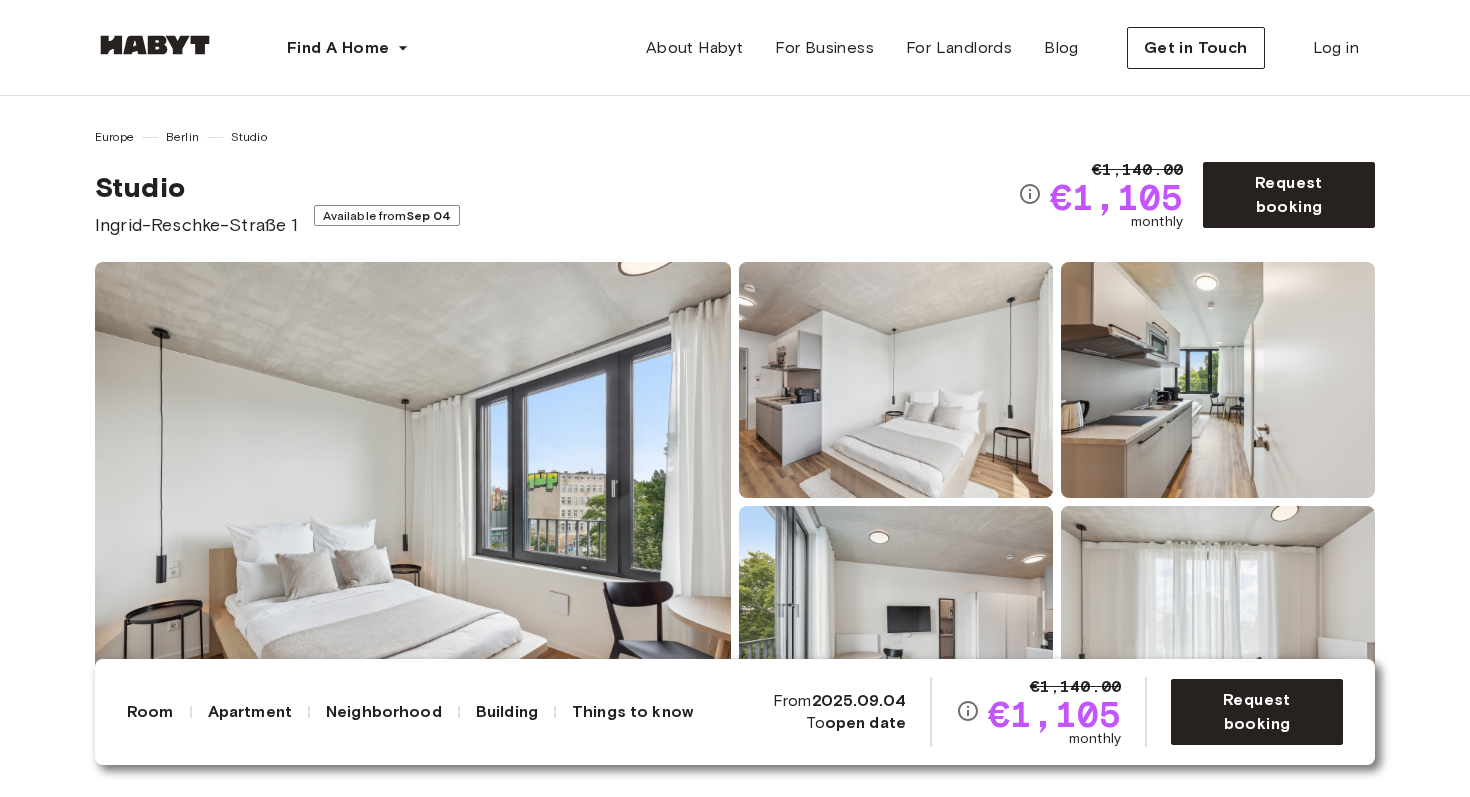 scroll, scrollTop: 0, scrollLeft: 0, axis: both 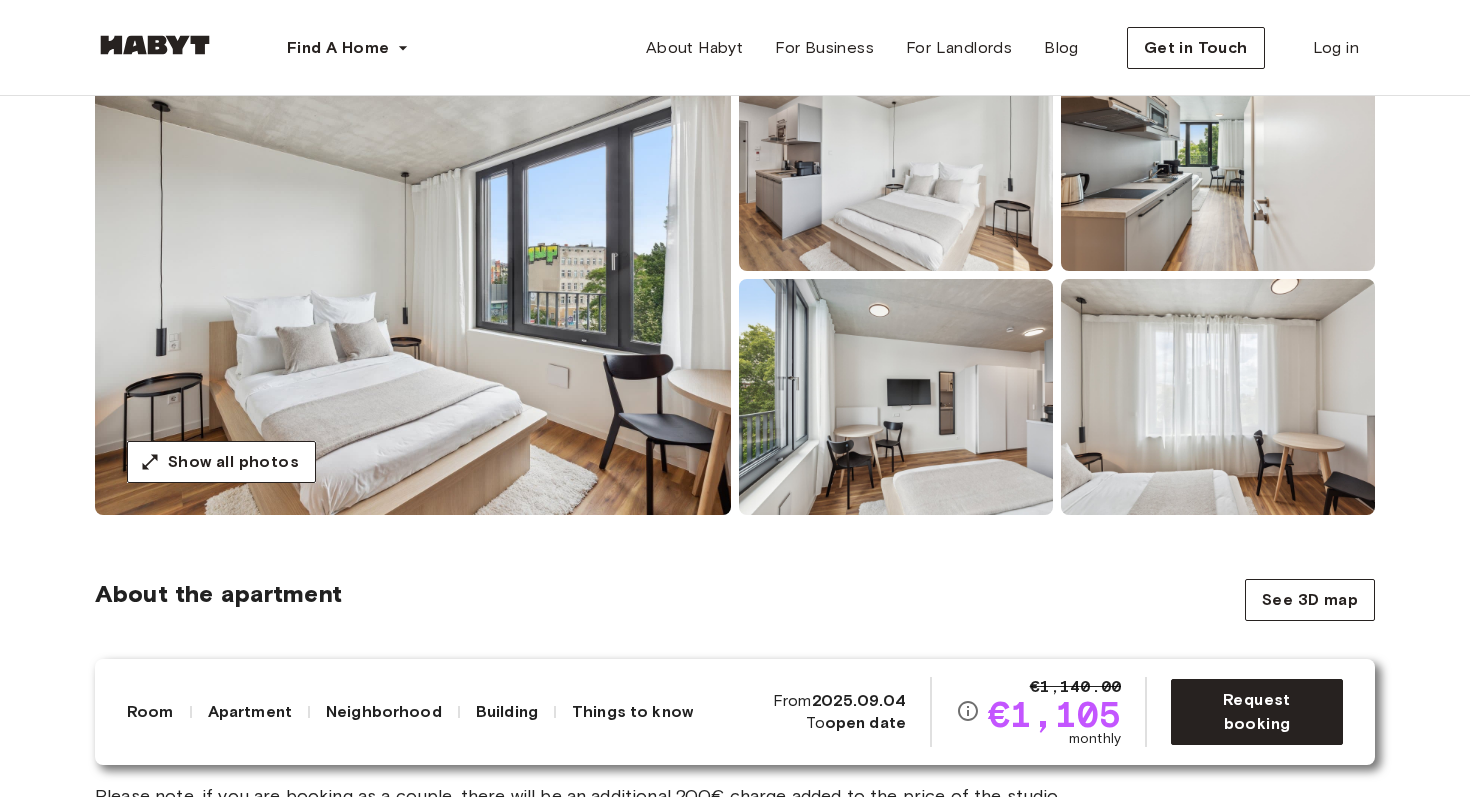 click at bounding box center (896, 397) 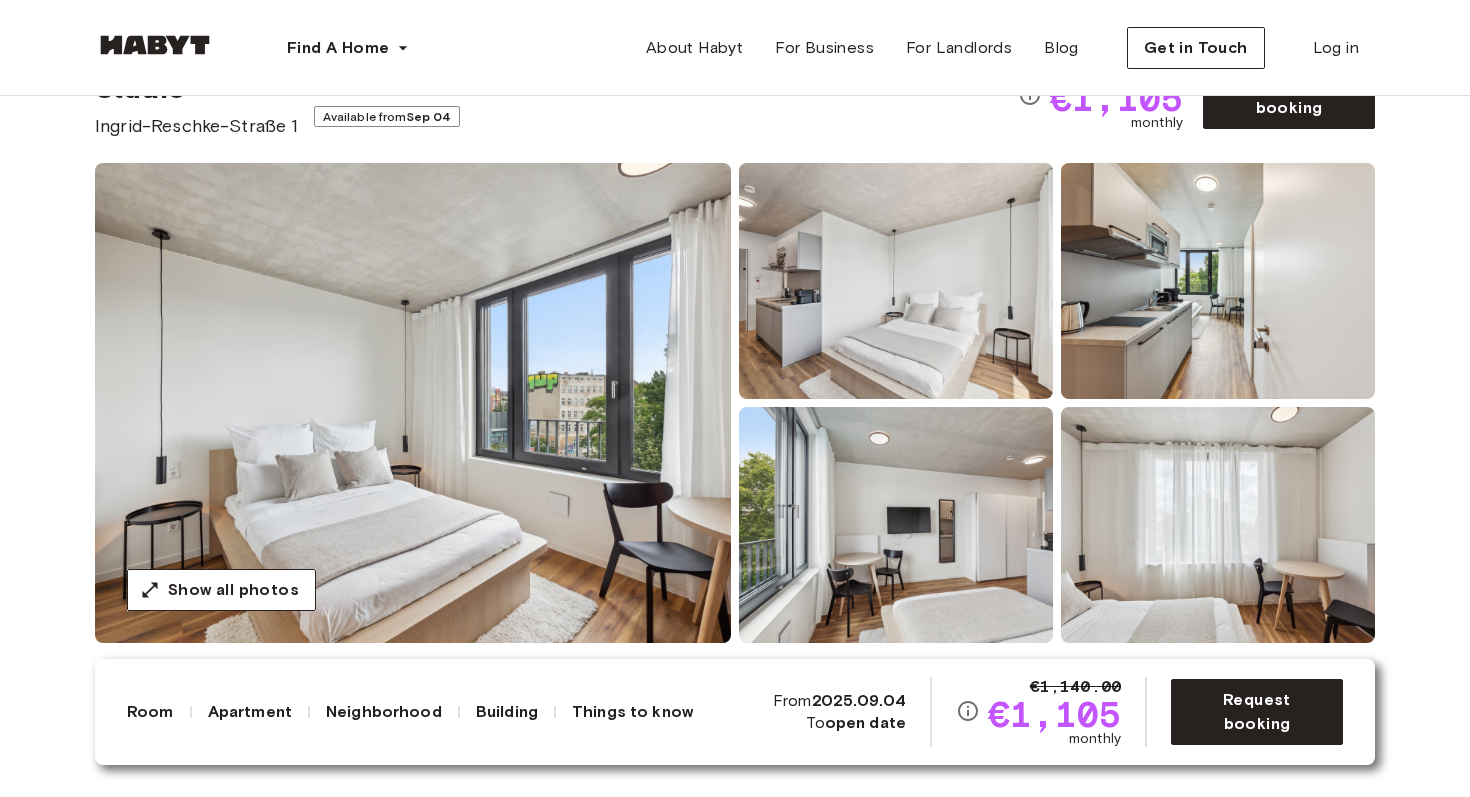 scroll, scrollTop: 122, scrollLeft: 0, axis: vertical 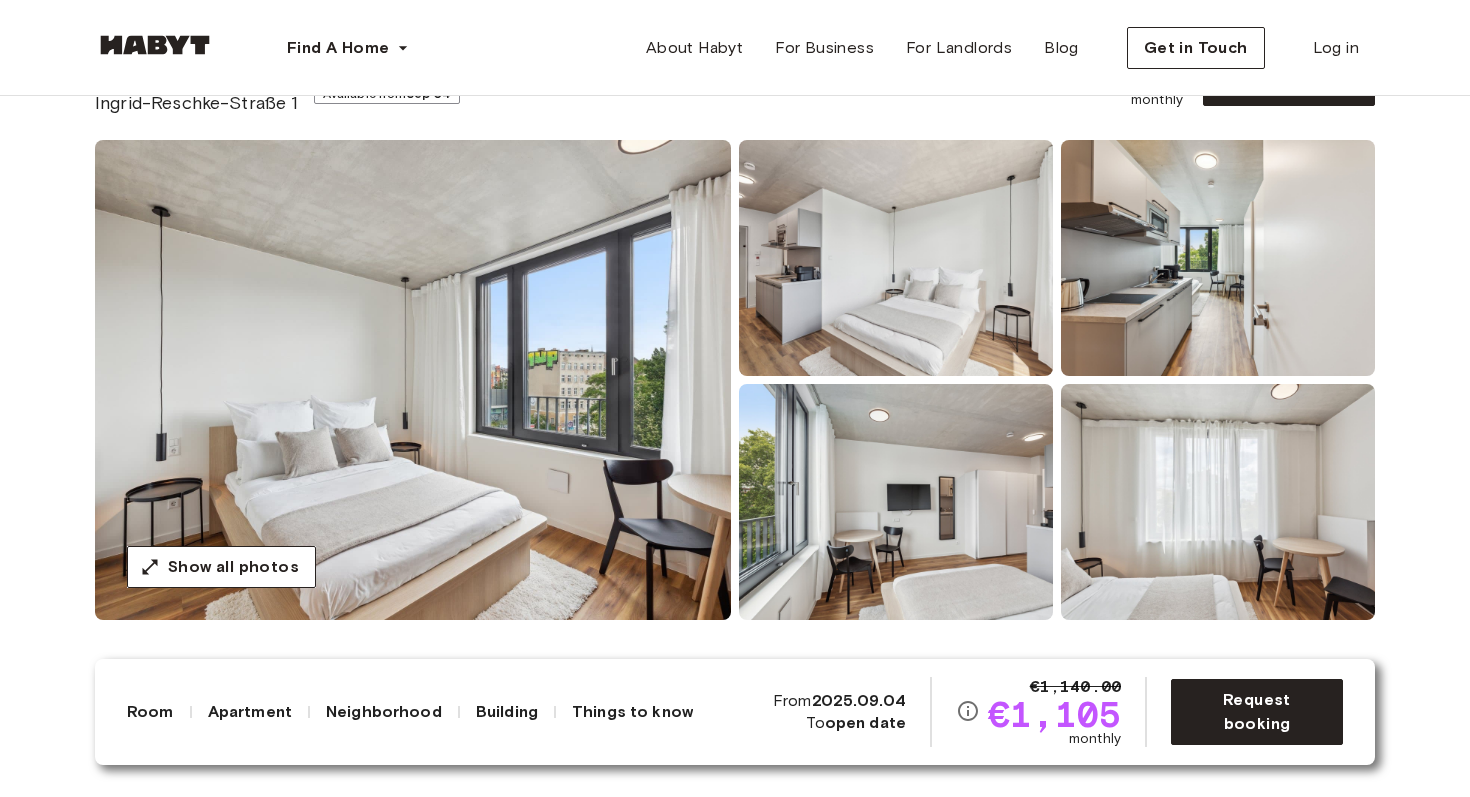 click at bounding box center (413, 380) 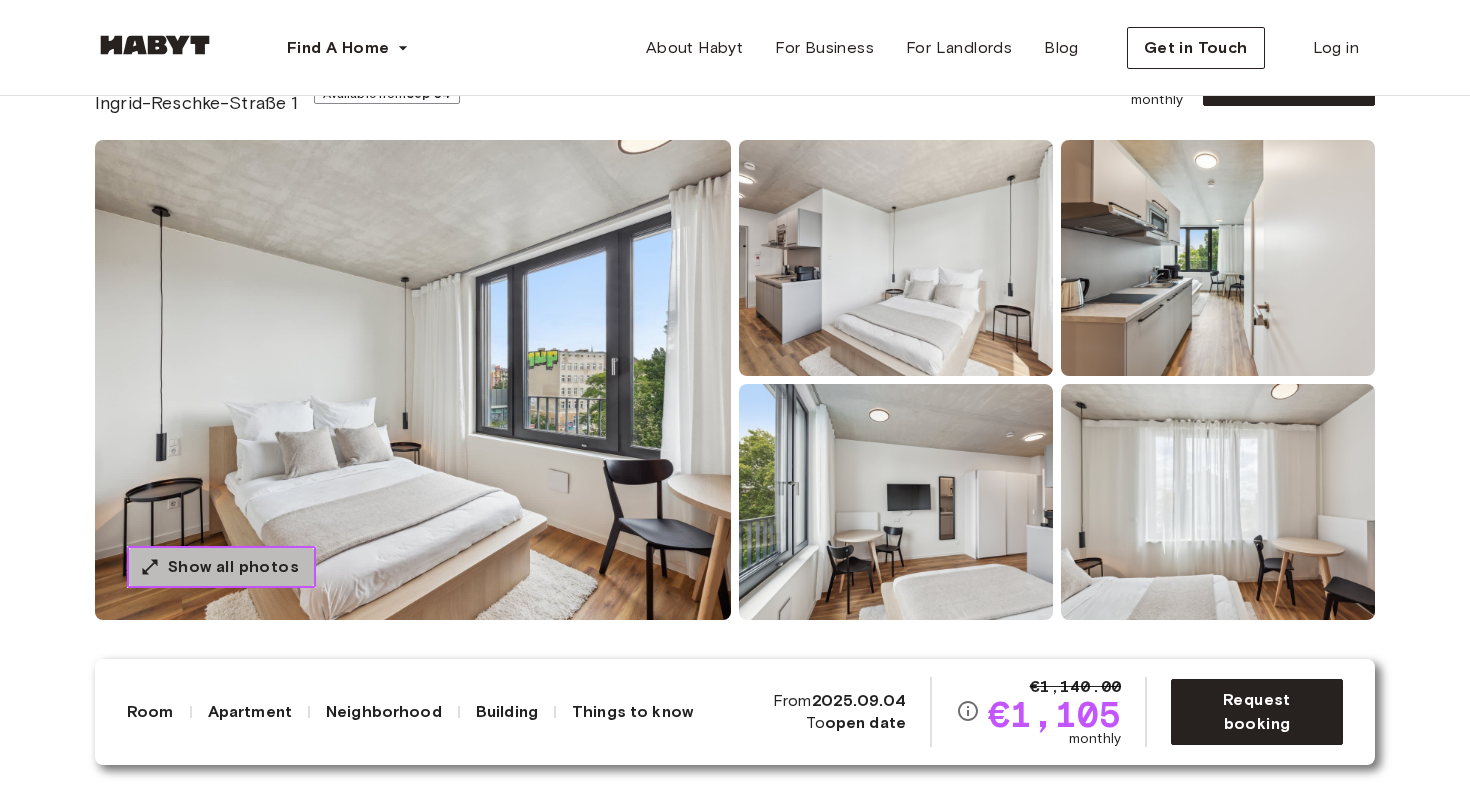click on "Show all photos" at bounding box center (233, 567) 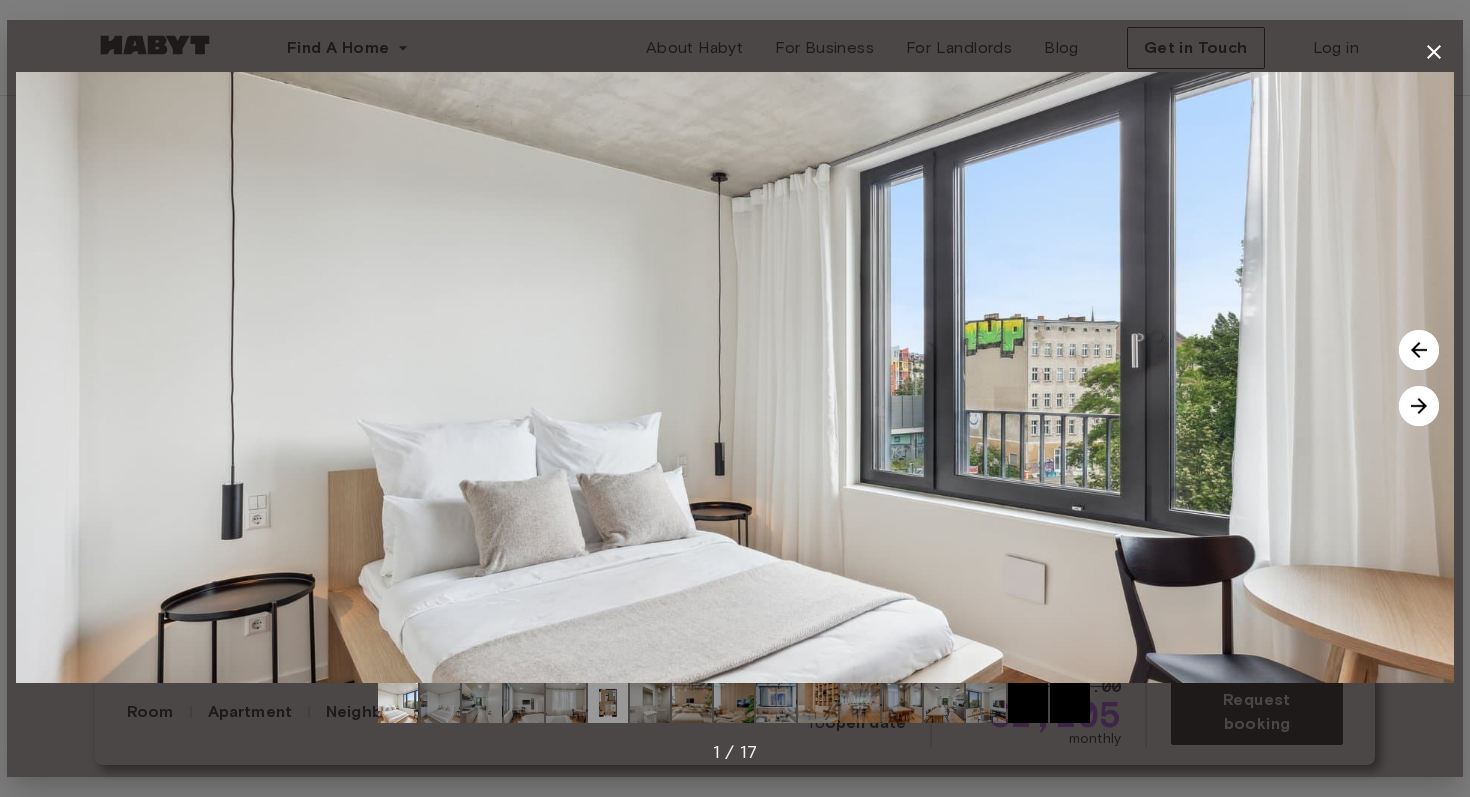click at bounding box center (1419, 406) 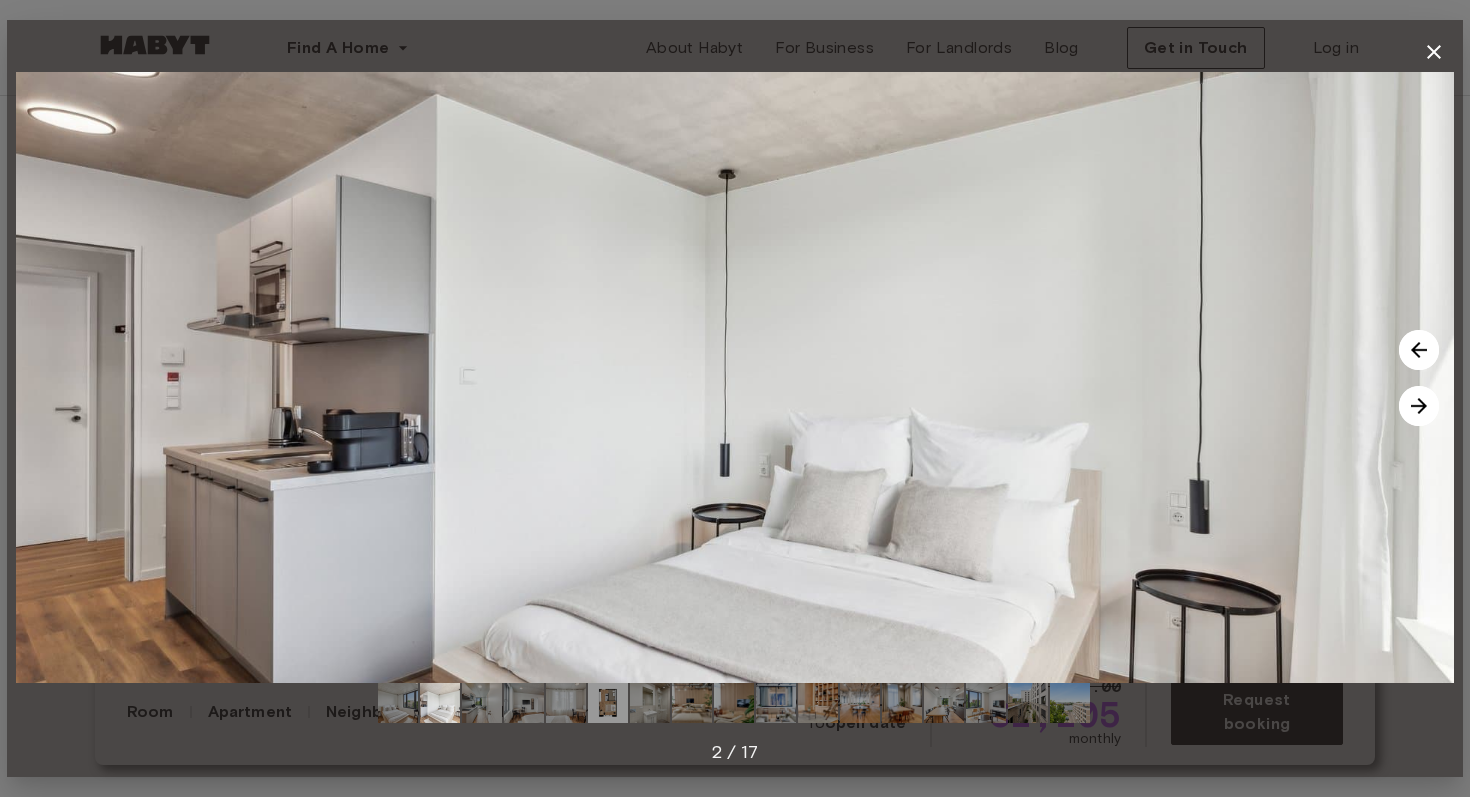 click at bounding box center (1419, 406) 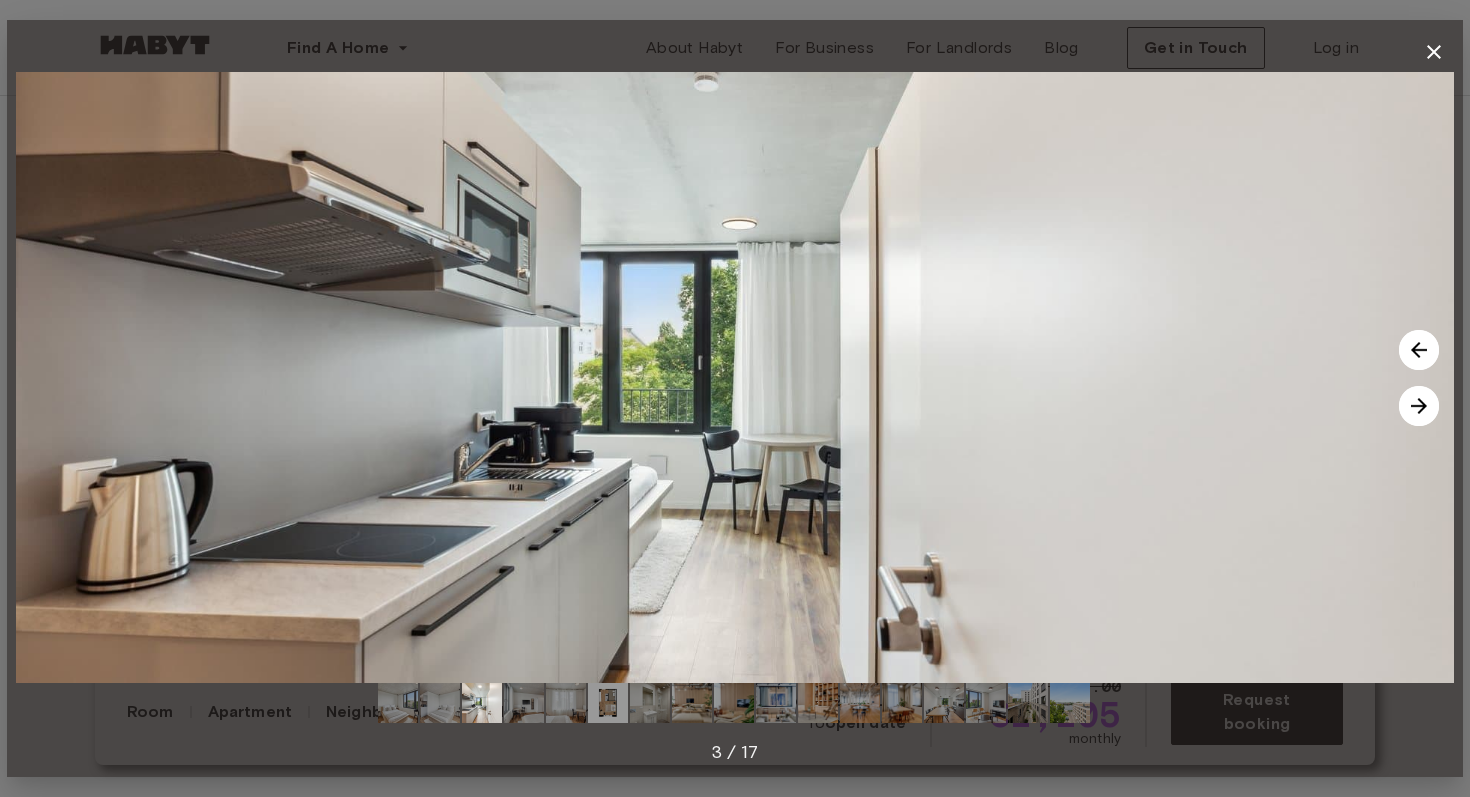 click at bounding box center [1419, 406] 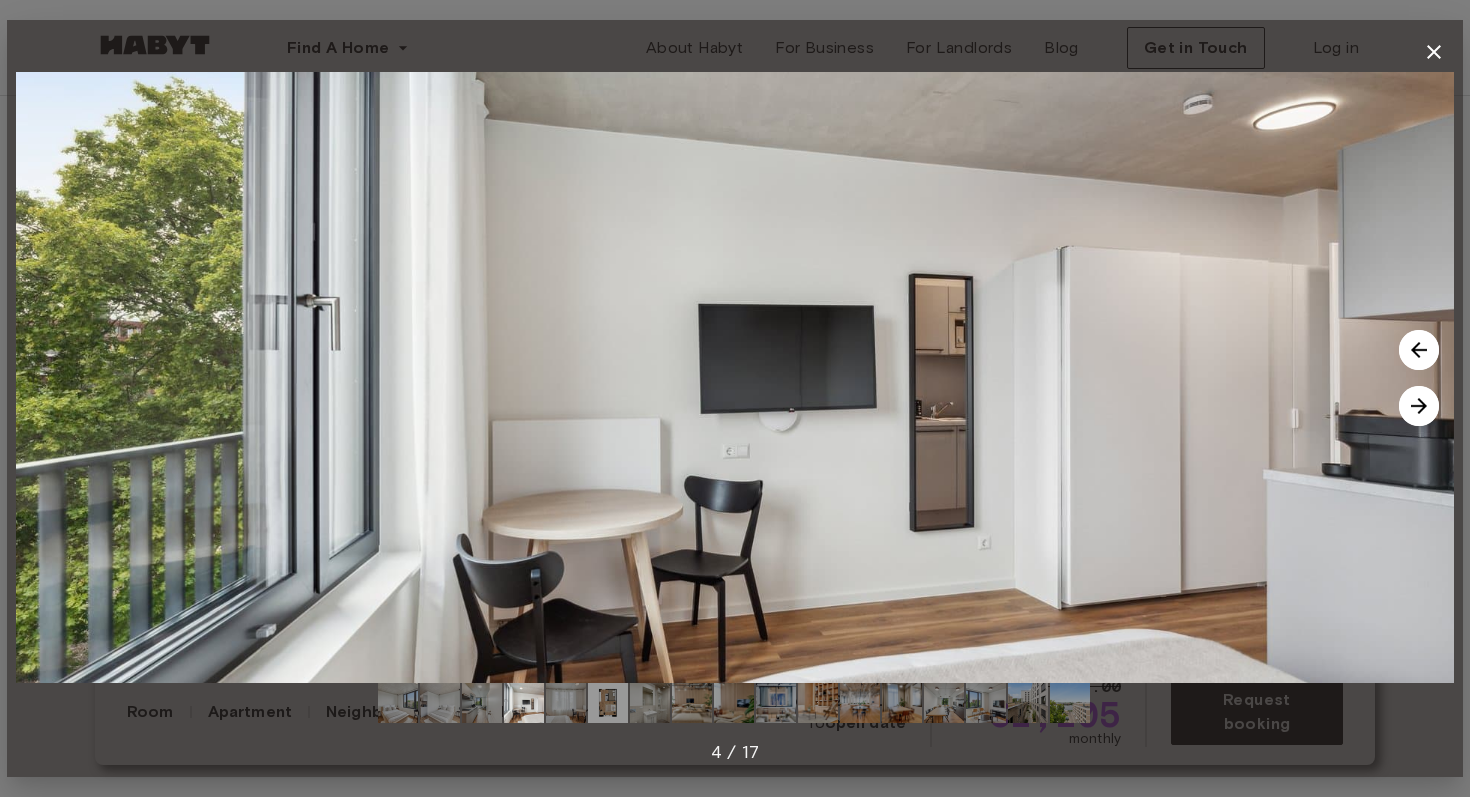 click at bounding box center [1419, 406] 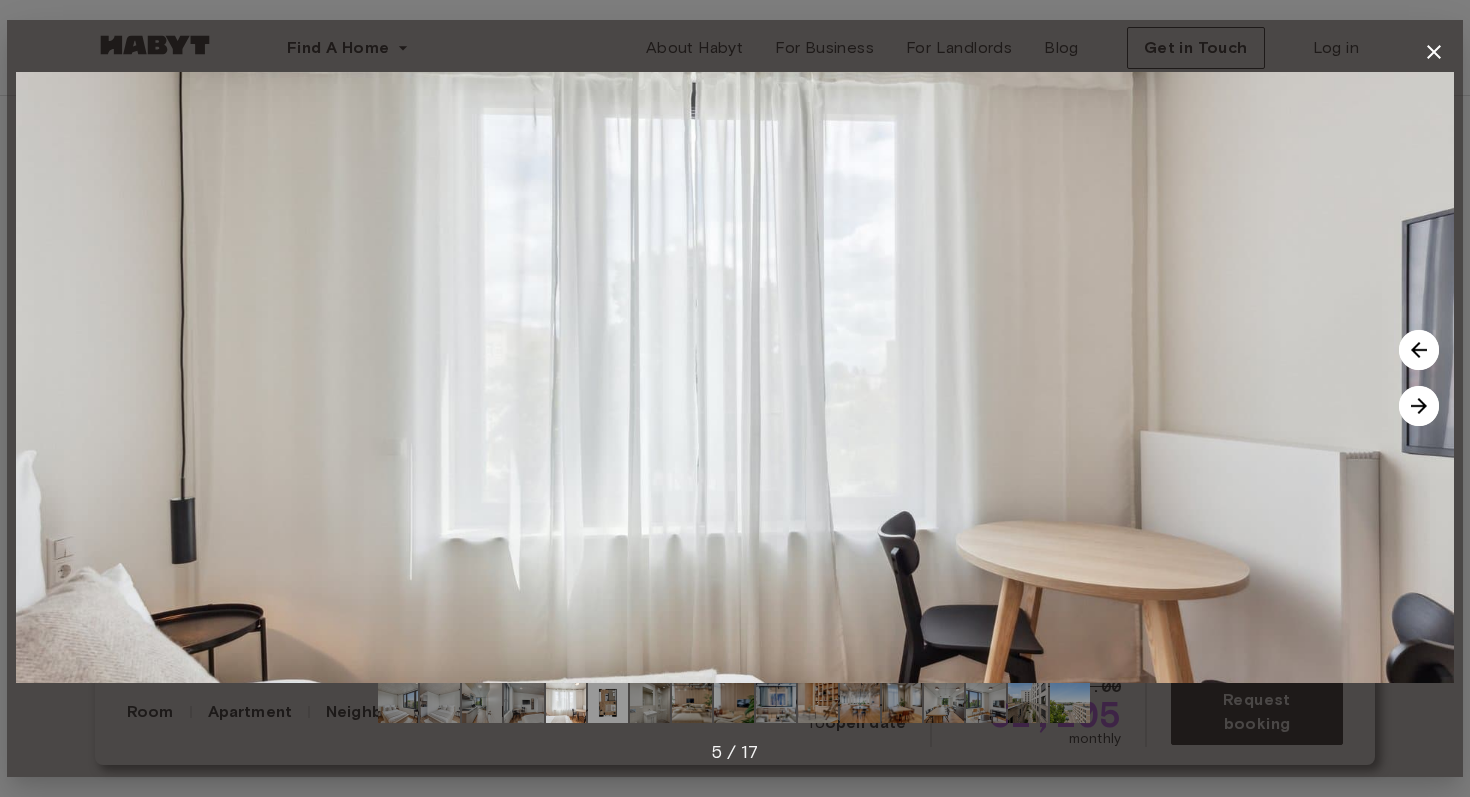 click at bounding box center (1419, 406) 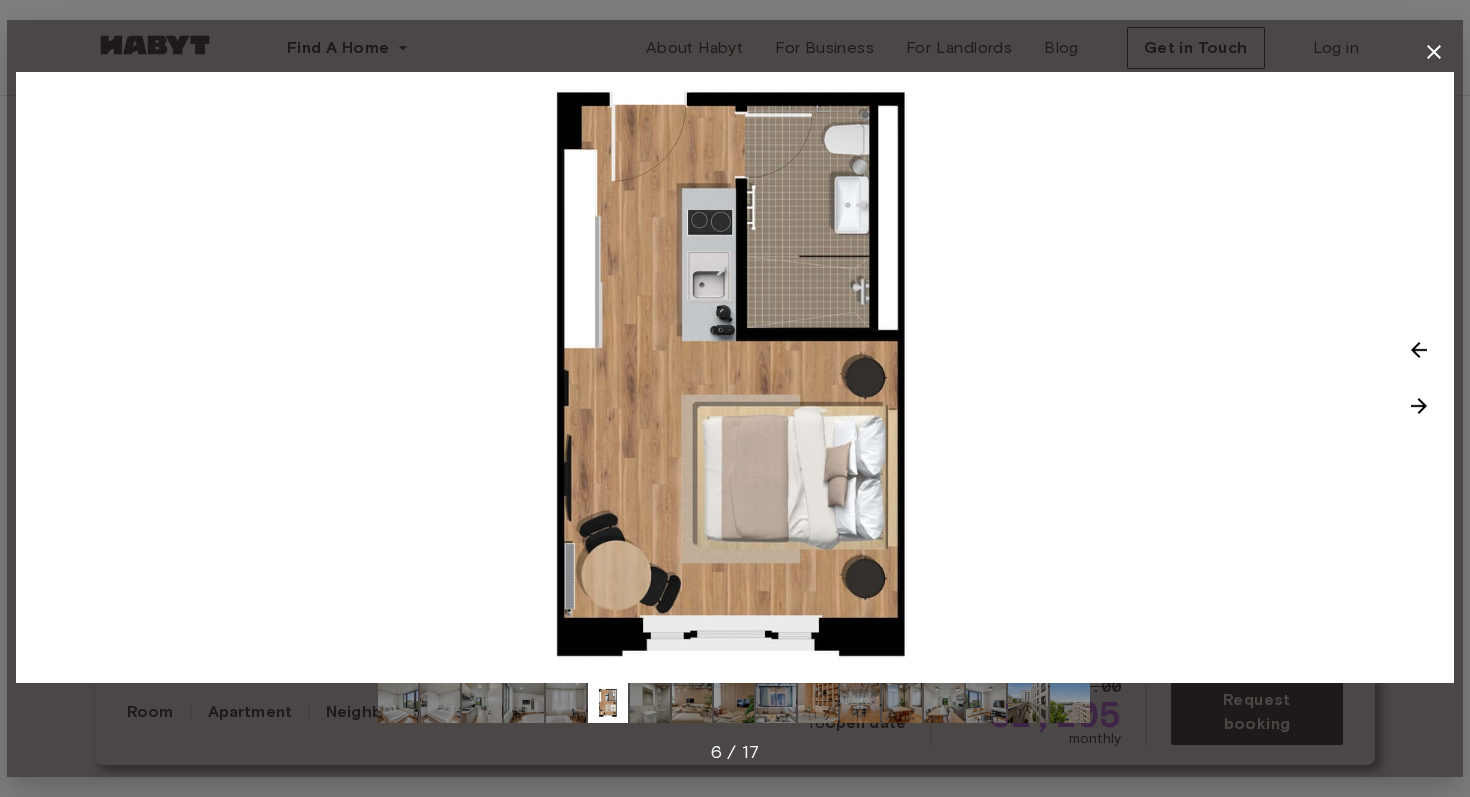 click at bounding box center (1419, 406) 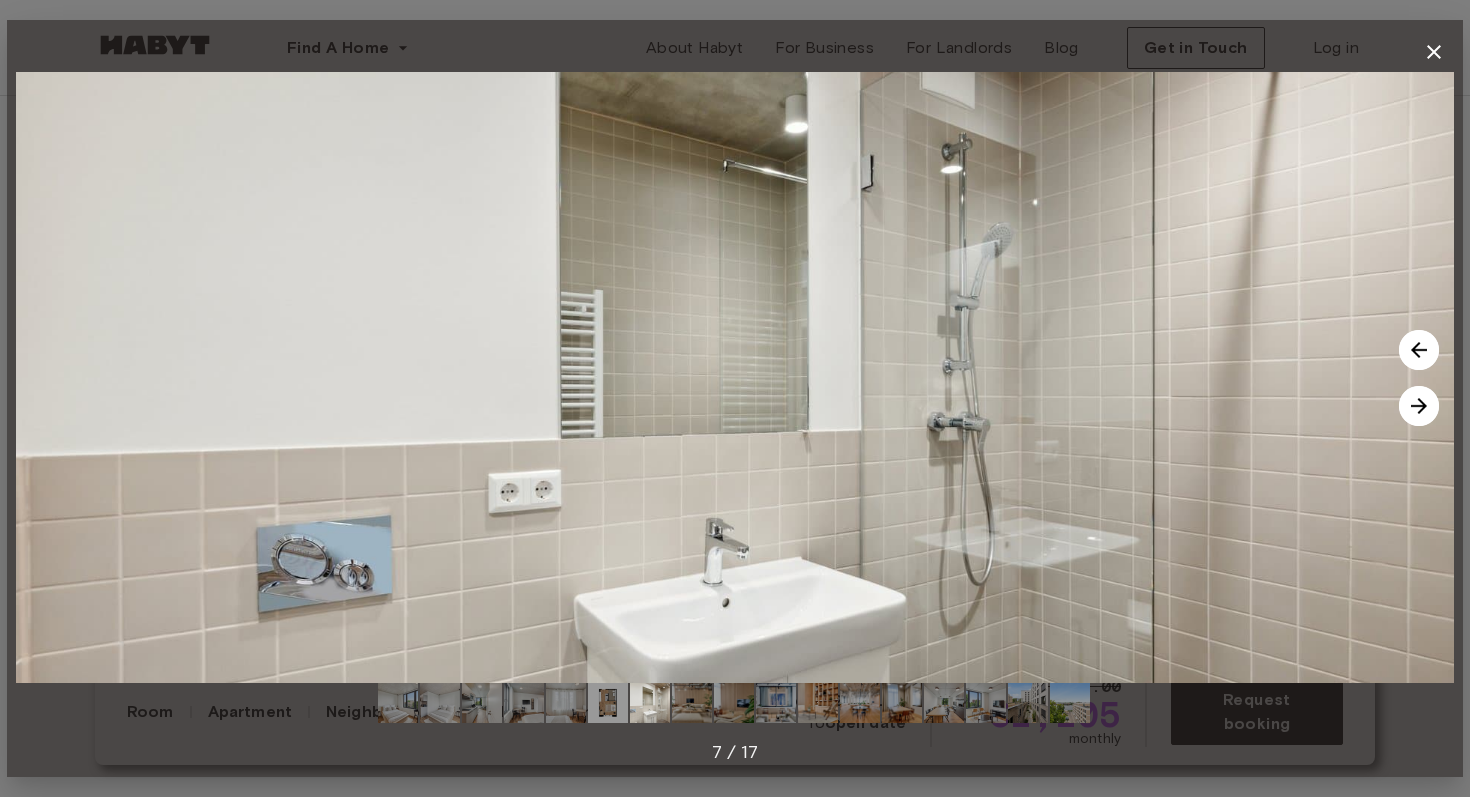 click at bounding box center [1419, 350] 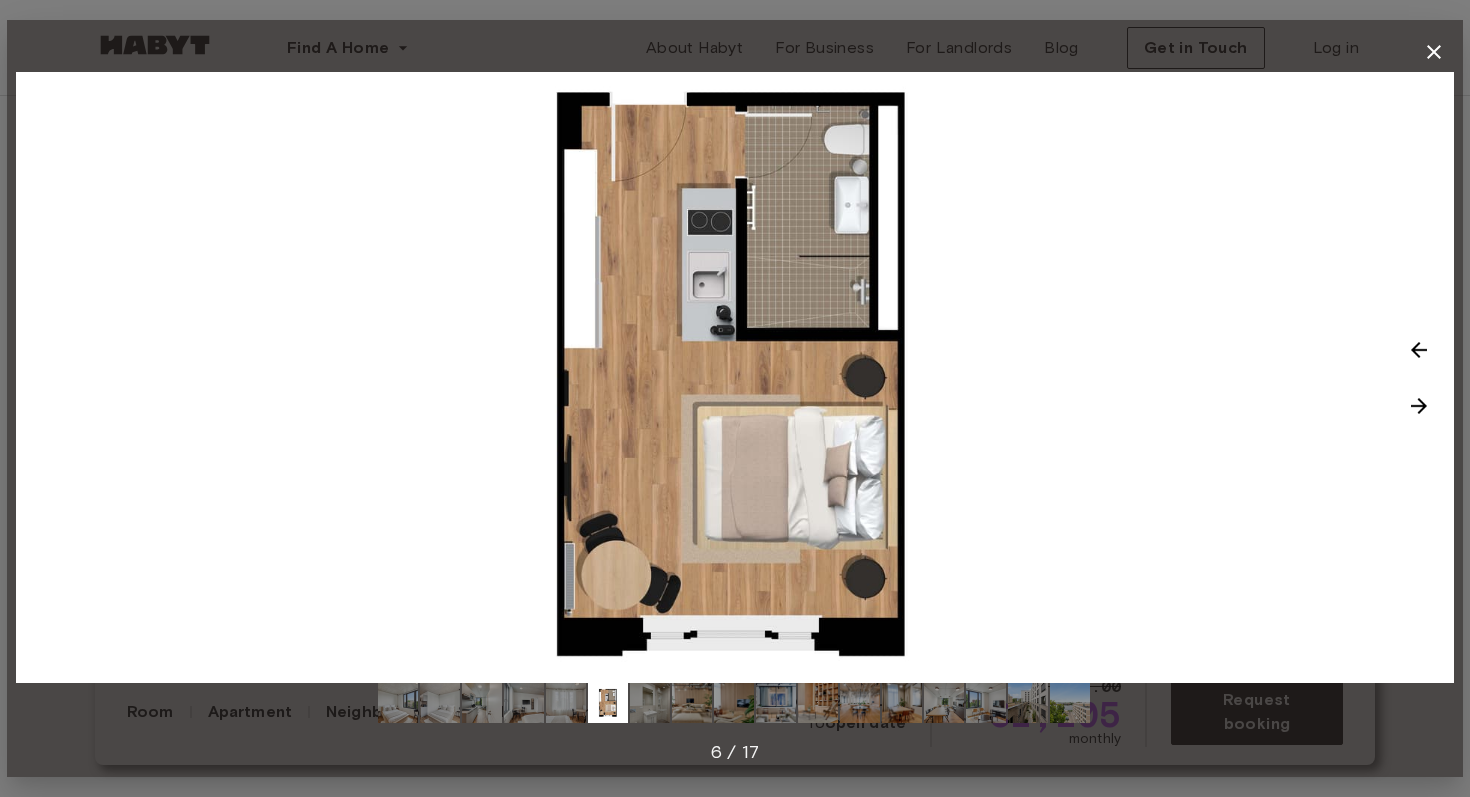 click at bounding box center (735, 377) 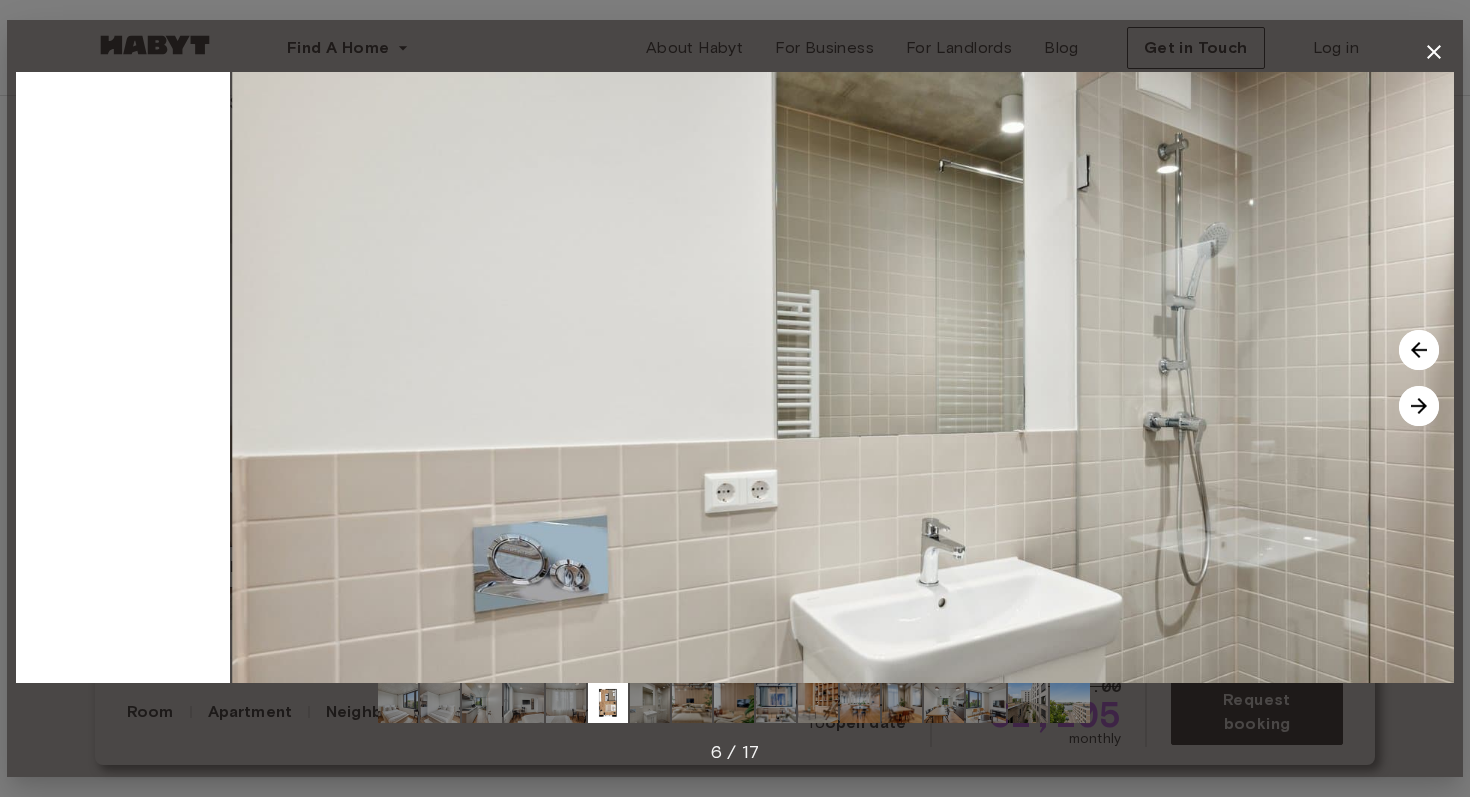 click at bounding box center (1419, 406) 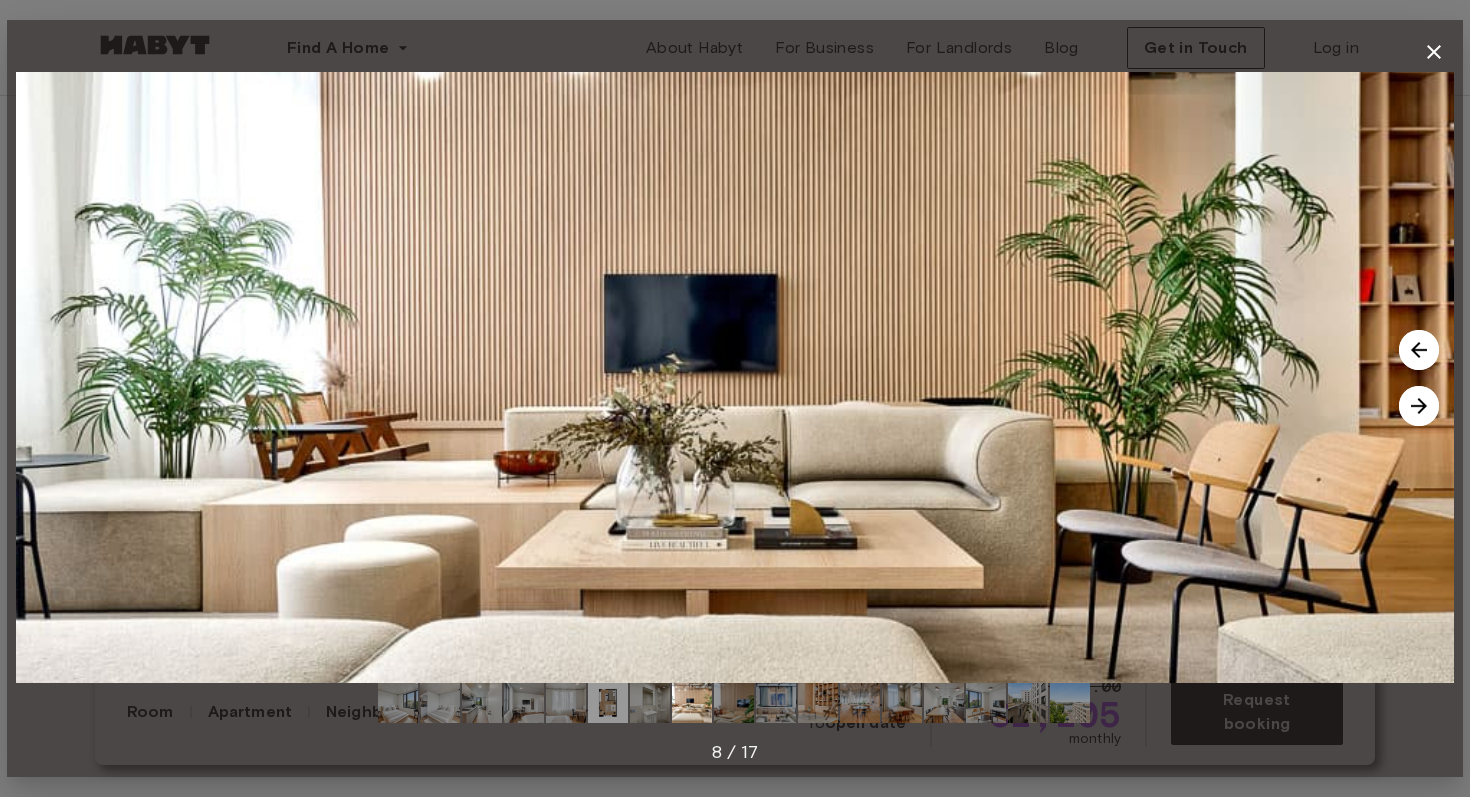 click at bounding box center [1419, 406] 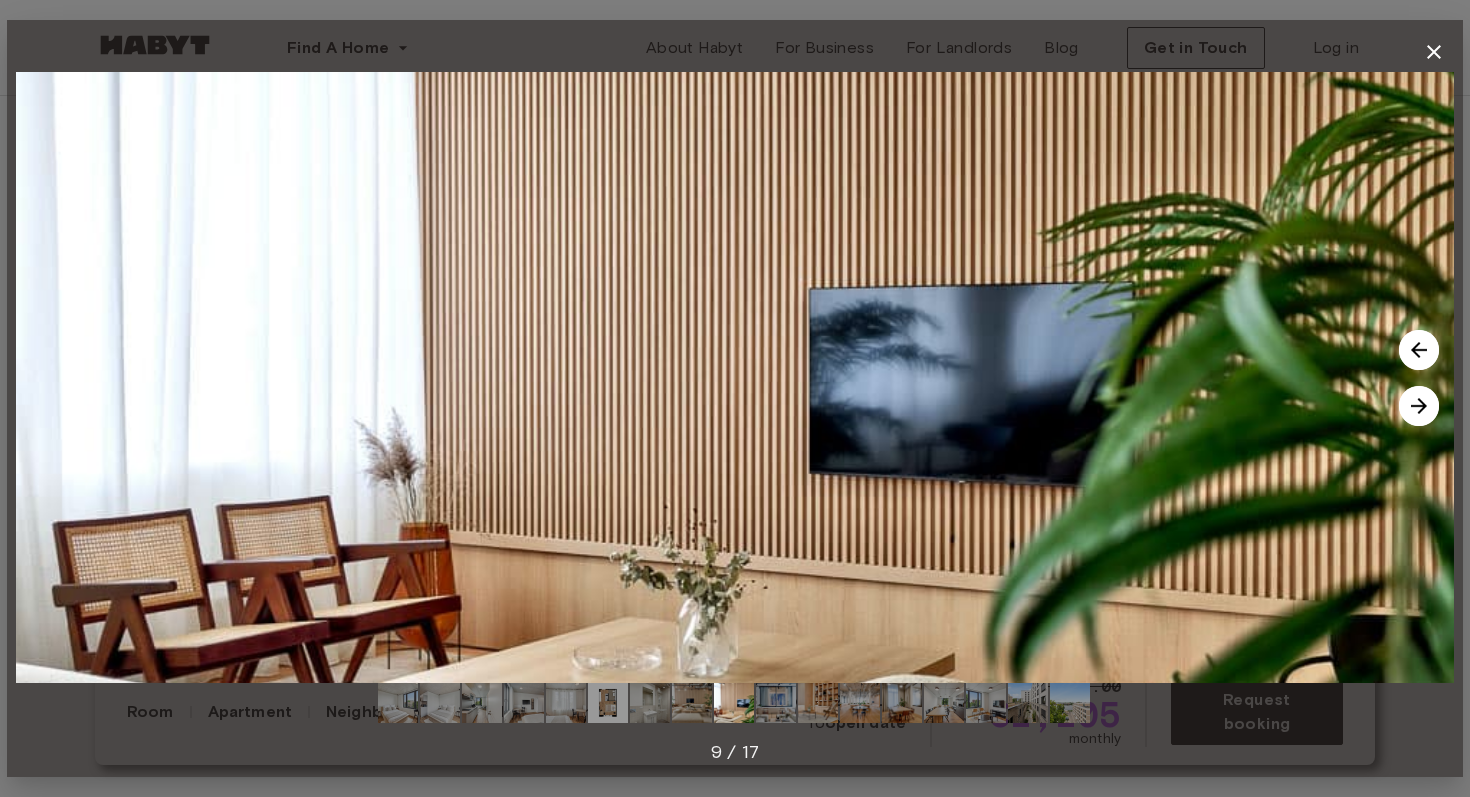 click 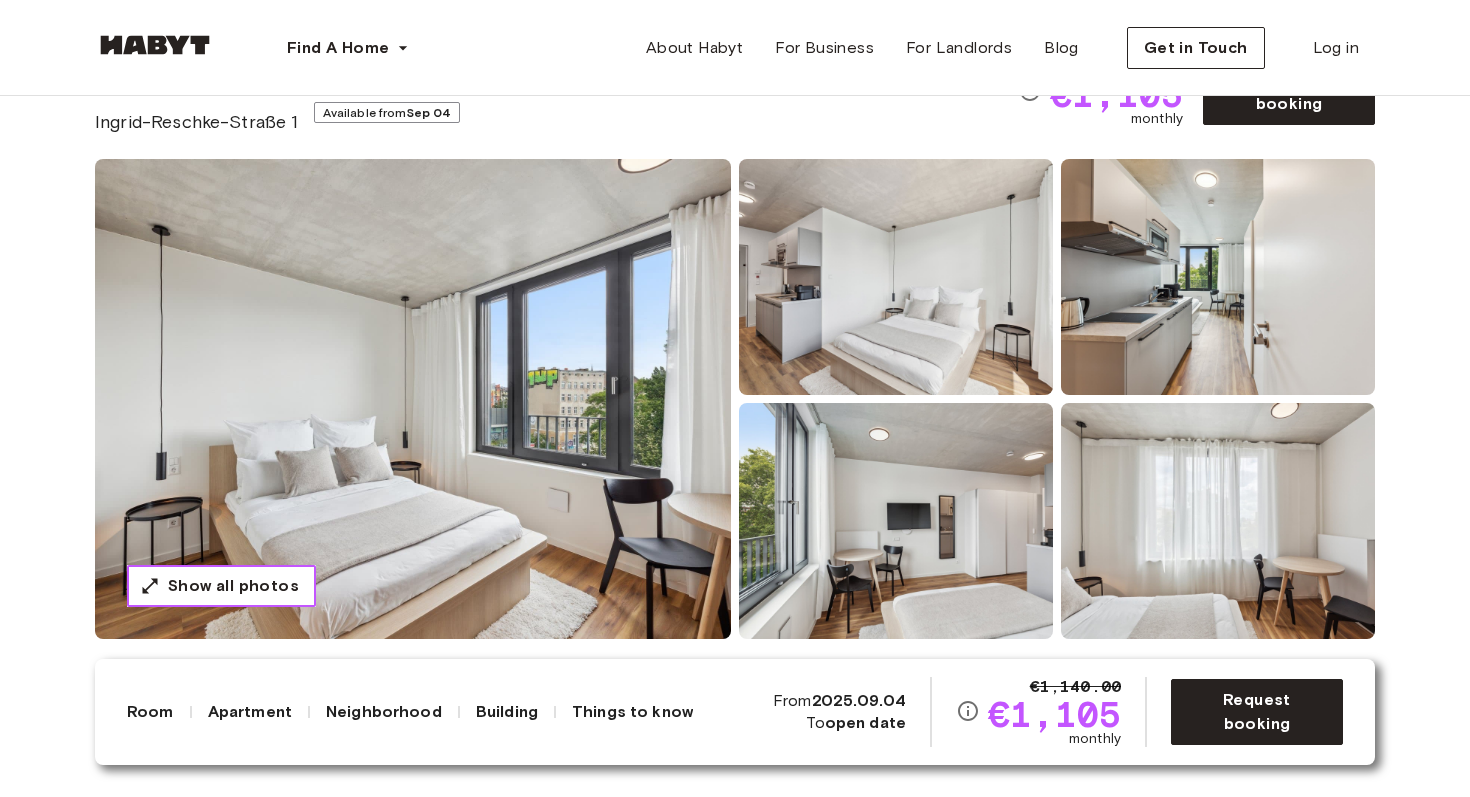 scroll, scrollTop: 0, scrollLeft: 0, axis: both 